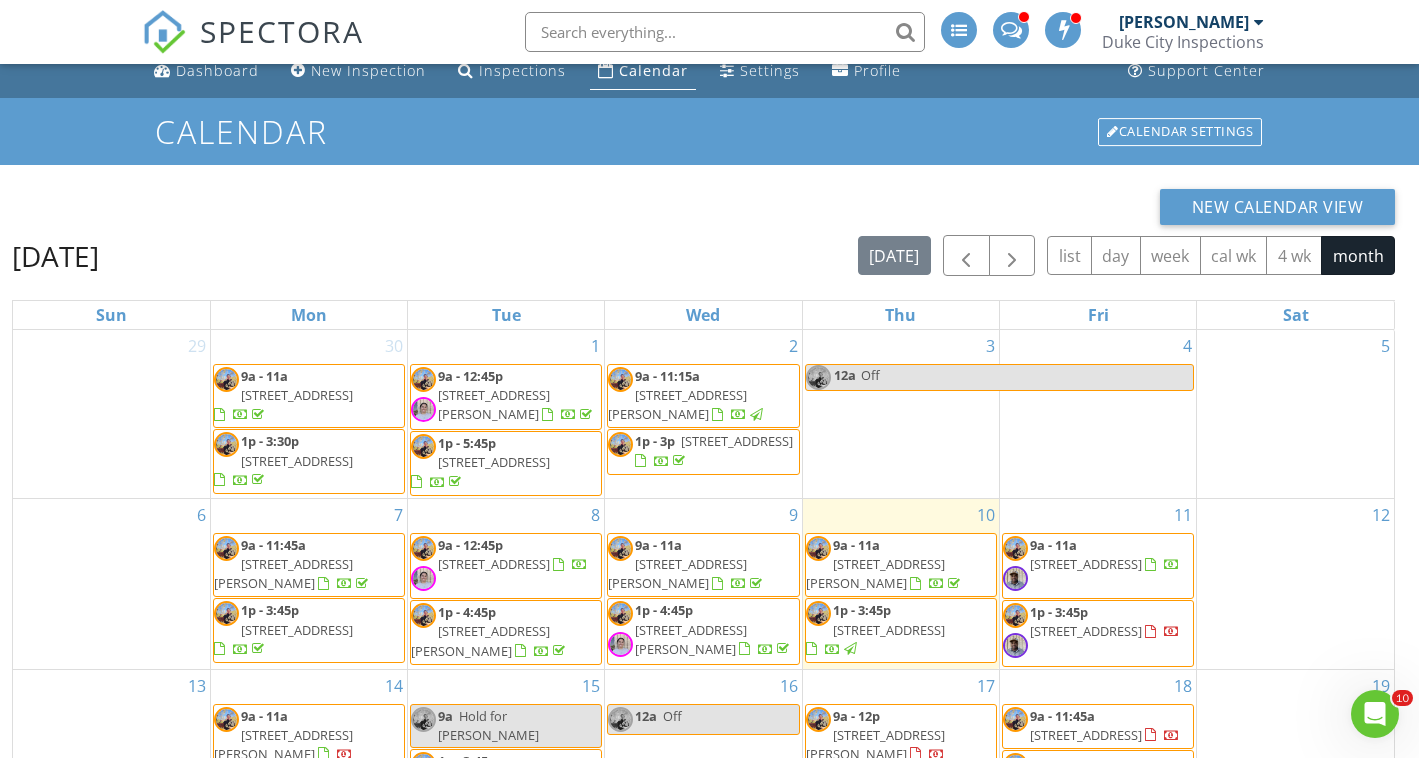 scroll, scrollTop: 0, scrollLeft: 0, axis: both 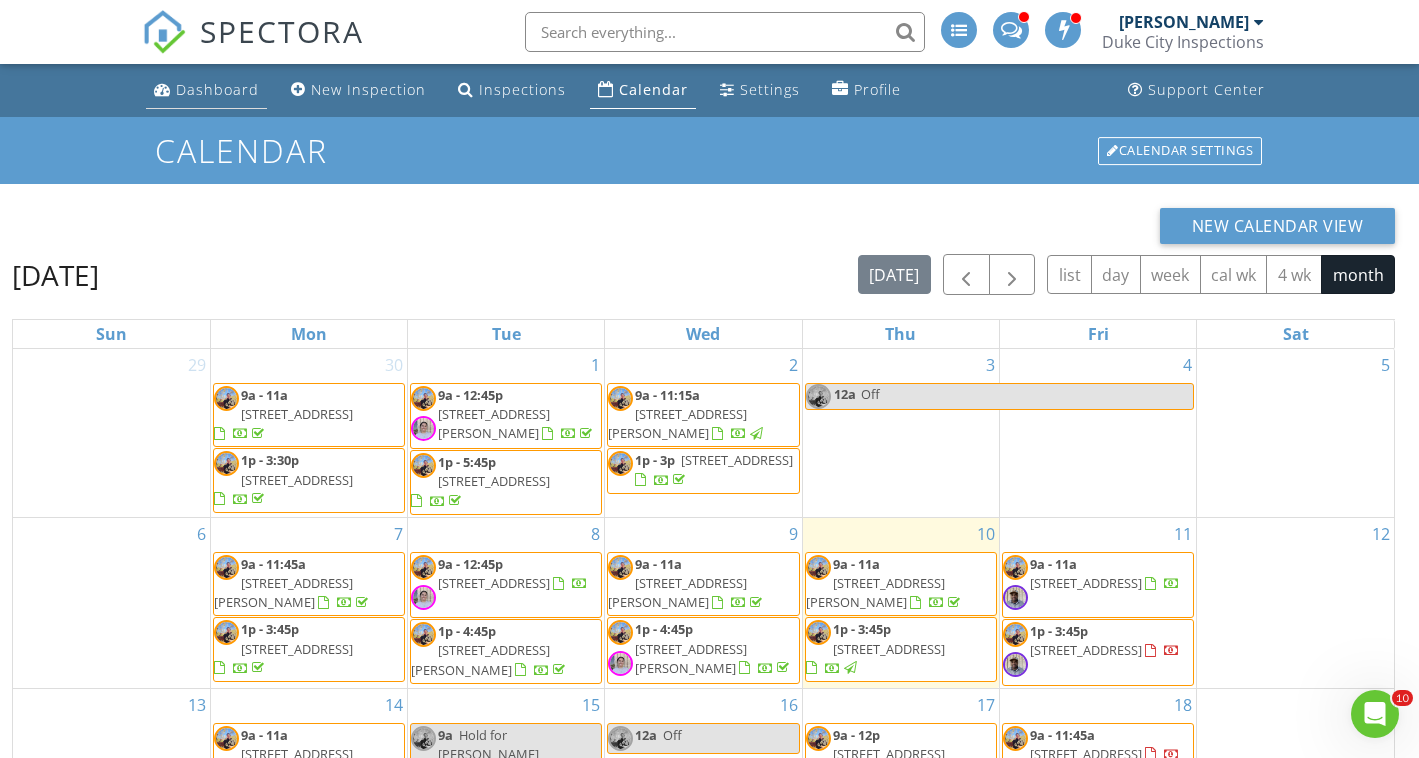 click on "Dashboard" at bounding box center (217, 89) 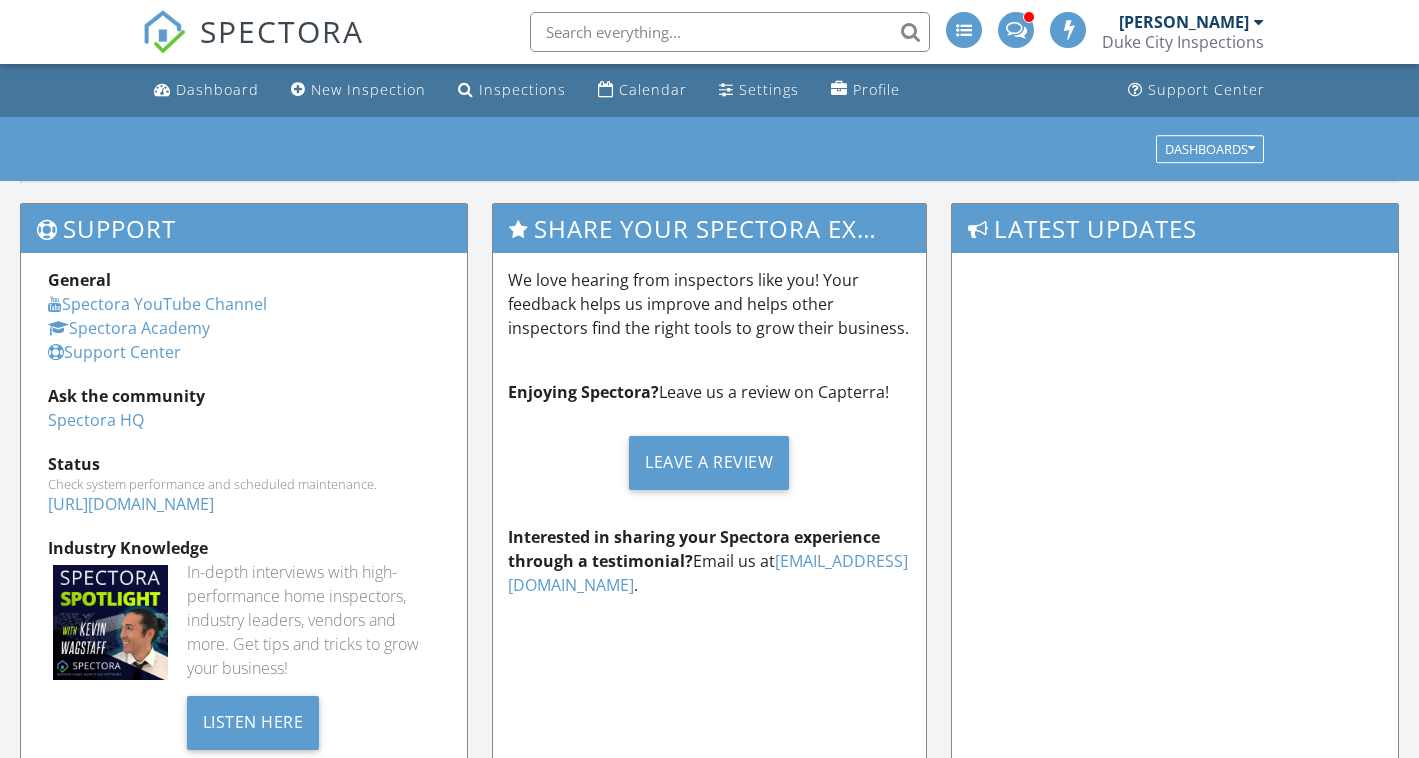 scroll, scrollTop: 0, scrollLeft: 0, axis: both 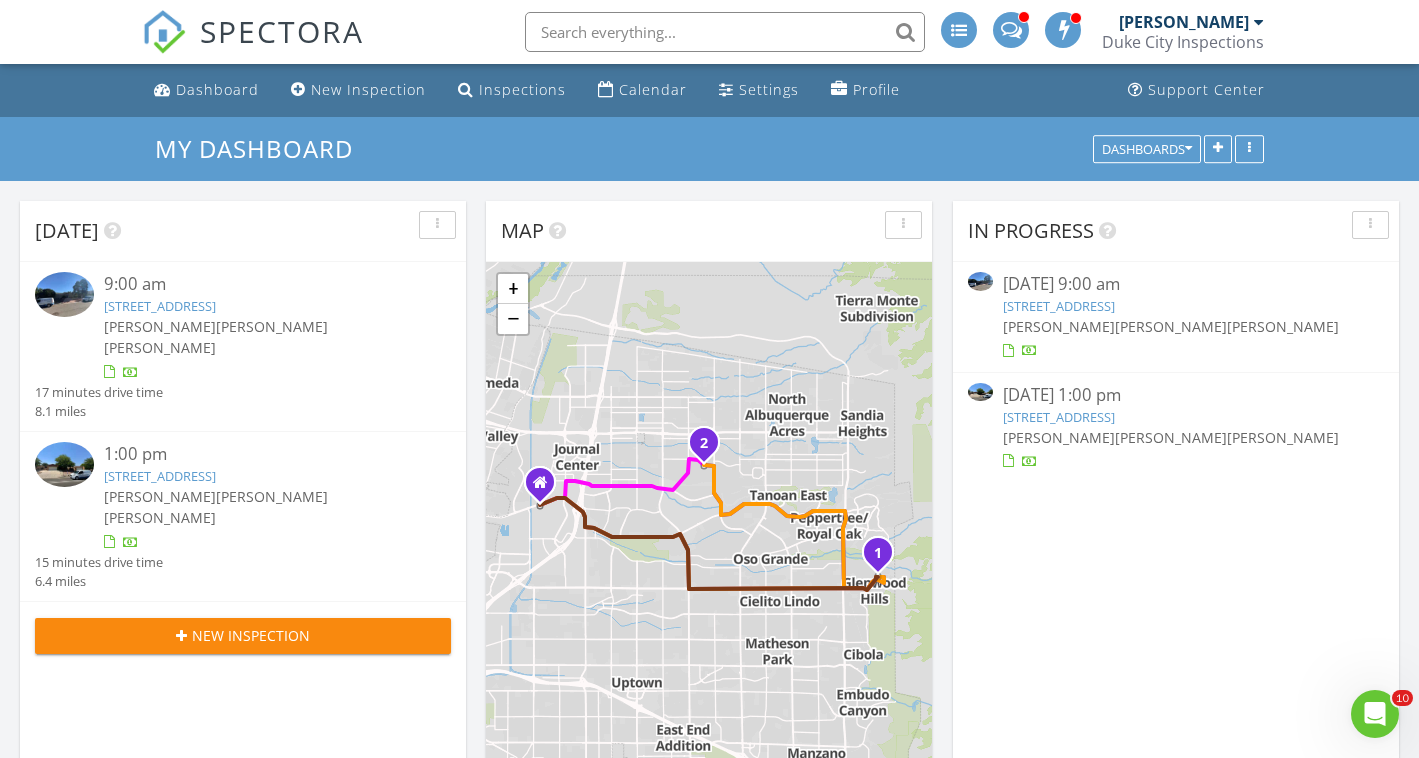click on "[STREET_ADDRESS]" at bounding box center (160, 306) 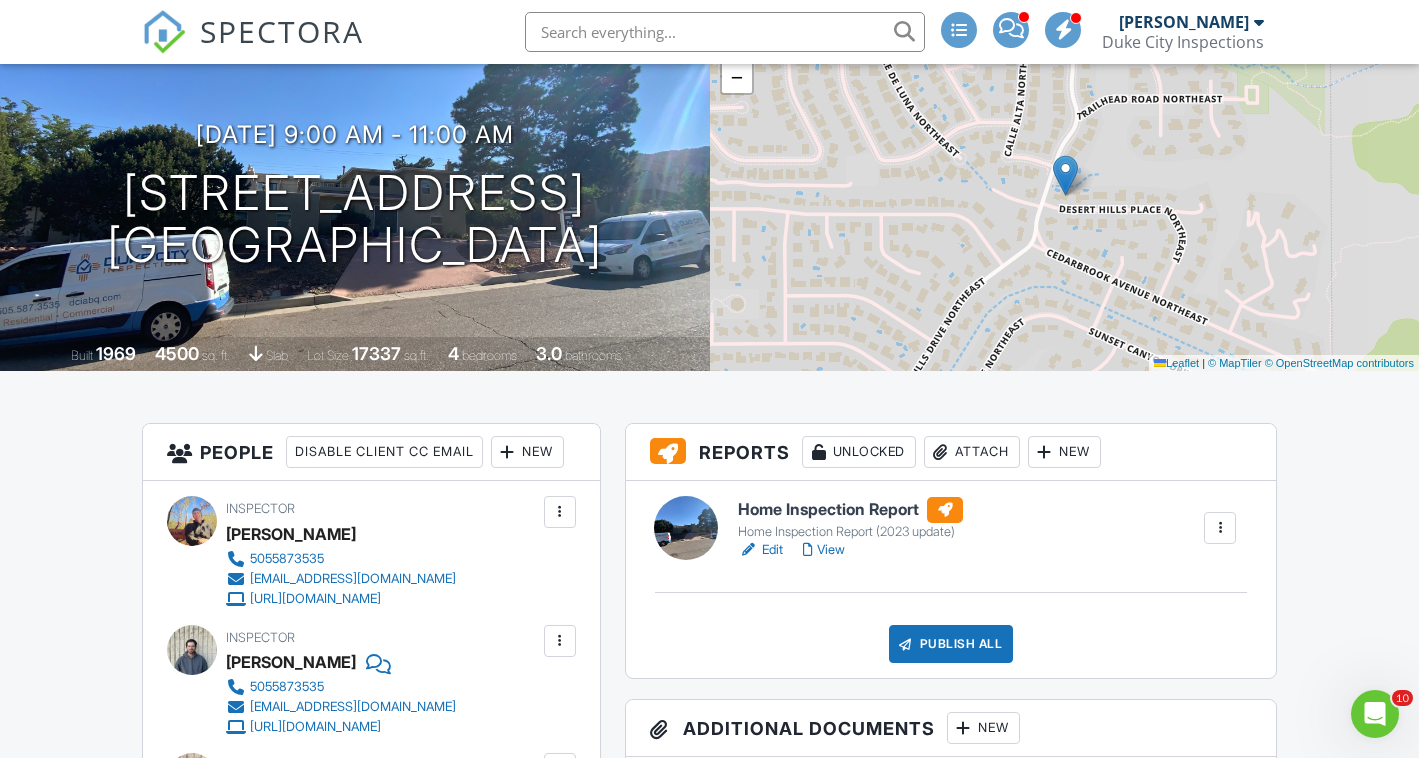 scroll, scrollTop: 0, scrollLeft: 0, axis: both 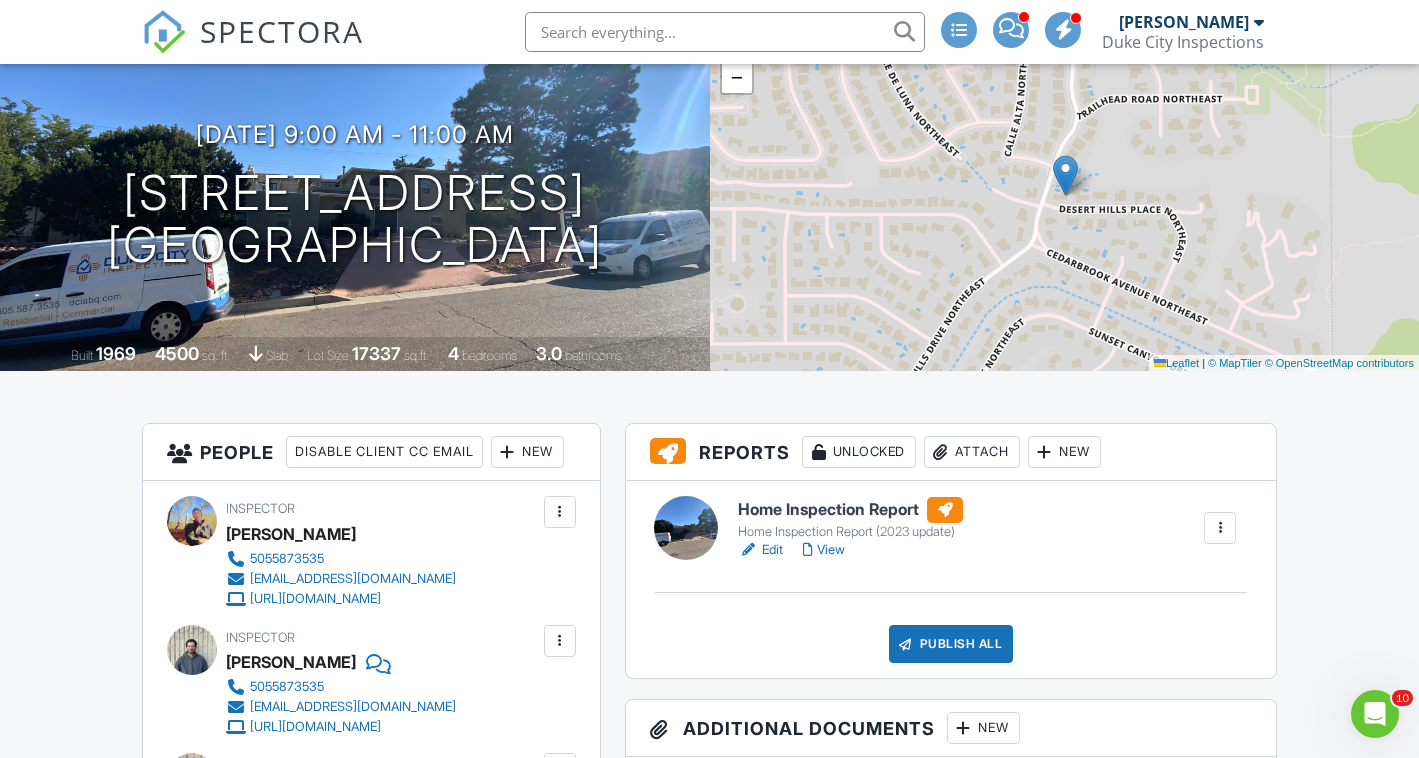 click on "Edit" at bounding box center (760, 550) 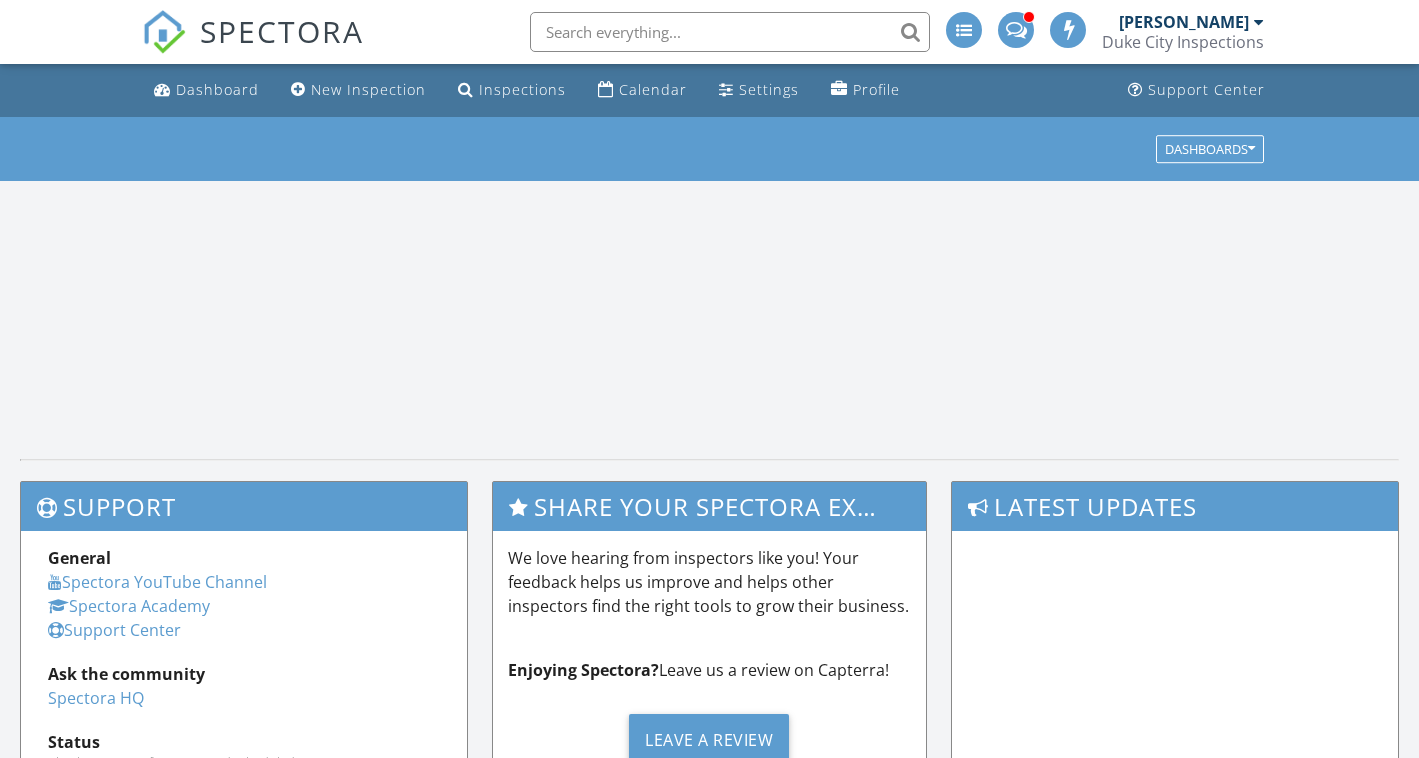 scroll, scrollTop: 0, scrollLeft: 0, axis: both 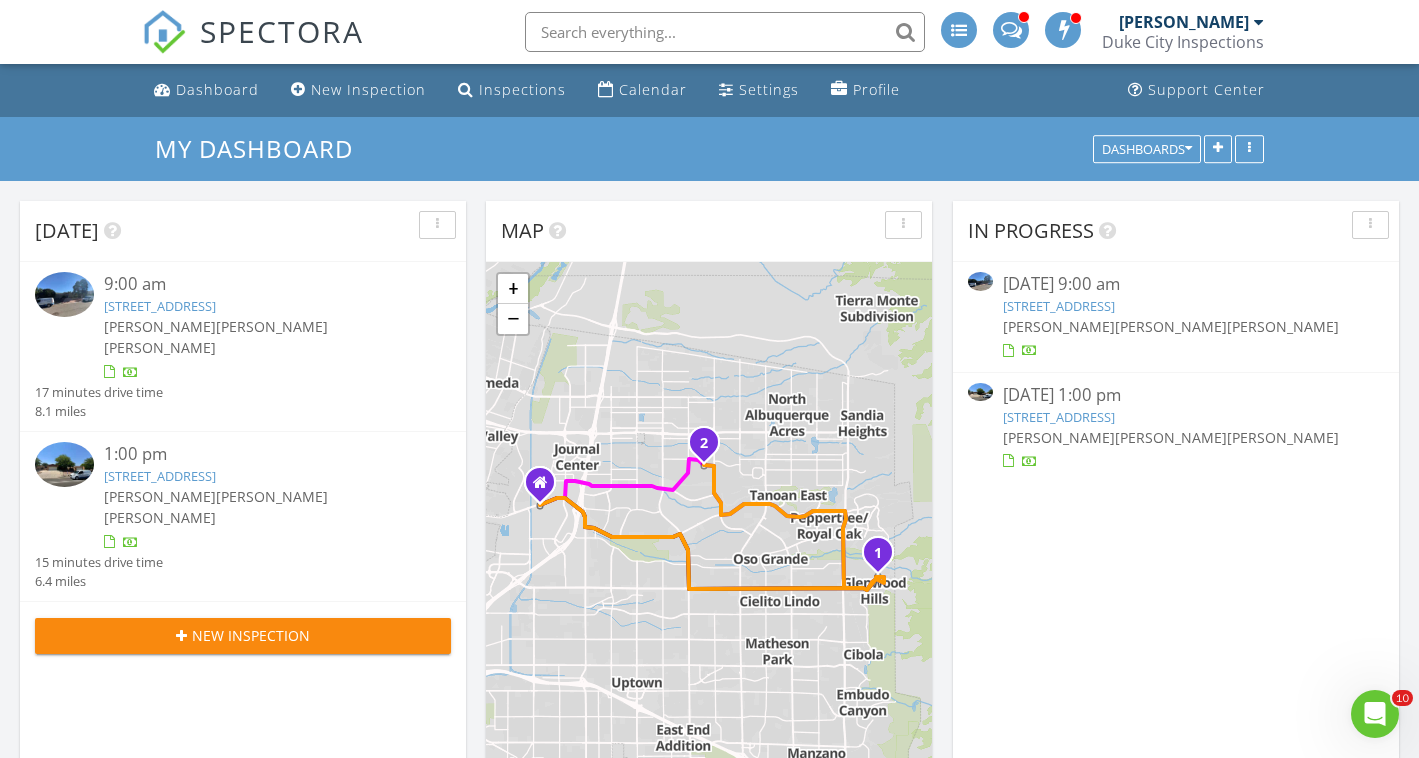 click on "8804 San Francisco Rd NE, Albuquerque, NM 87109" at bounding box center (160, 476) 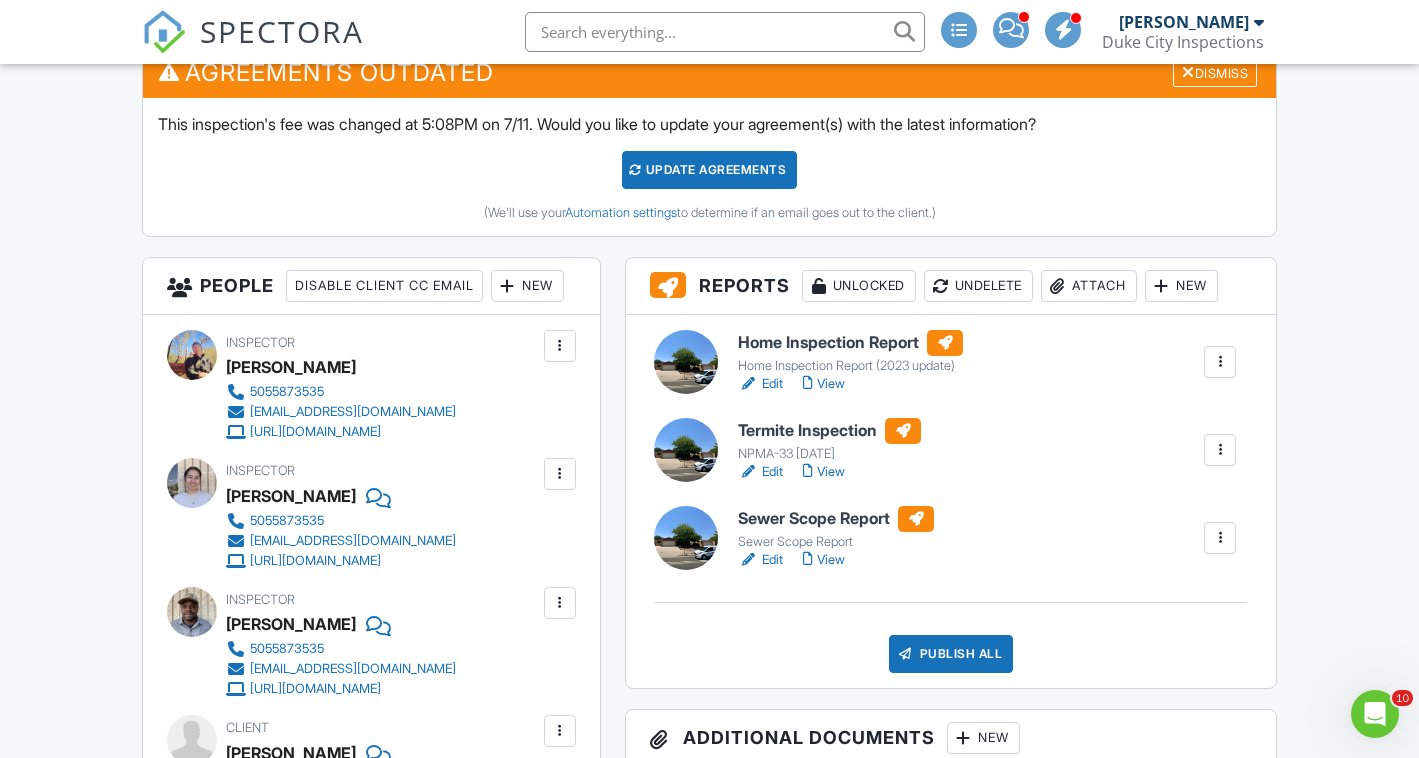 scroll, scrollTop: 542, scrollLeft: 0, axis: vertical 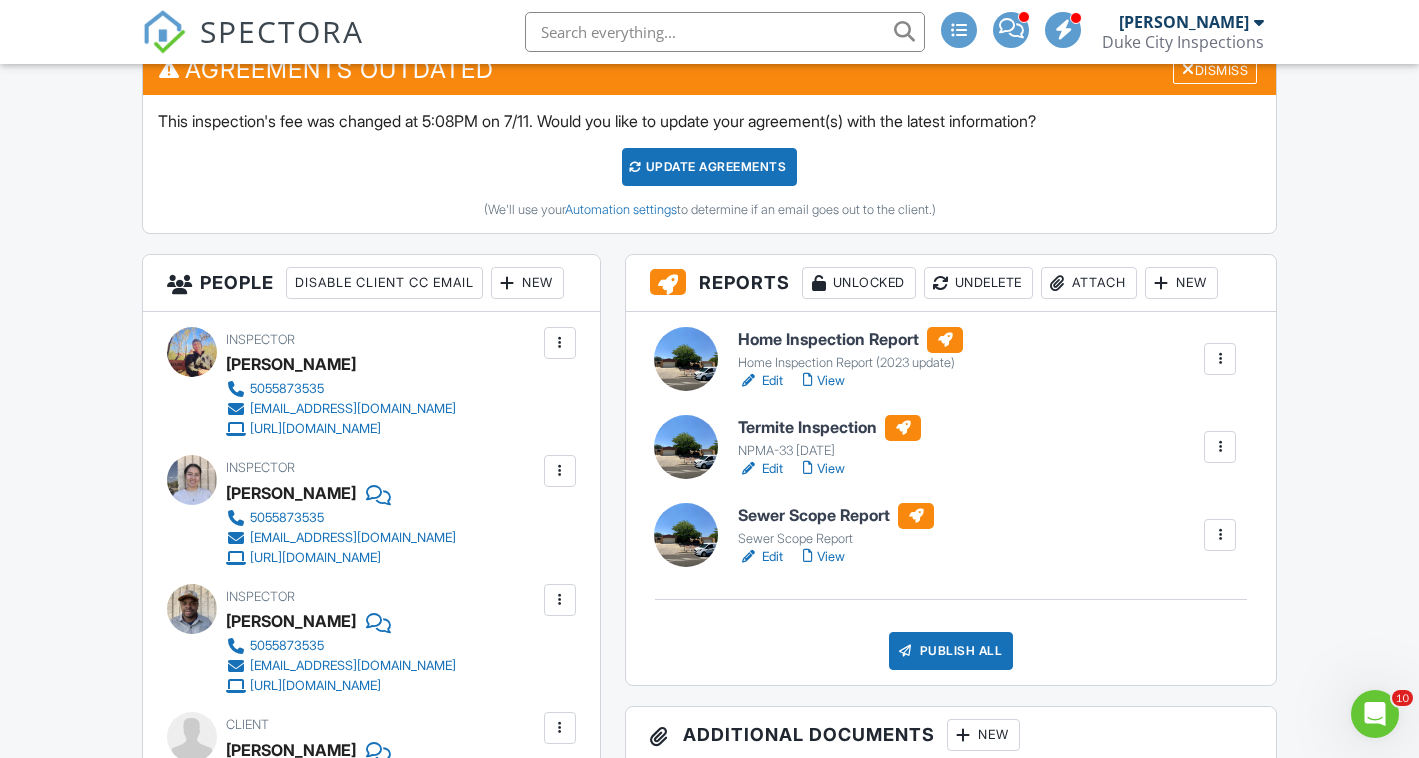 click on "View" at bounding box center [824, 557] 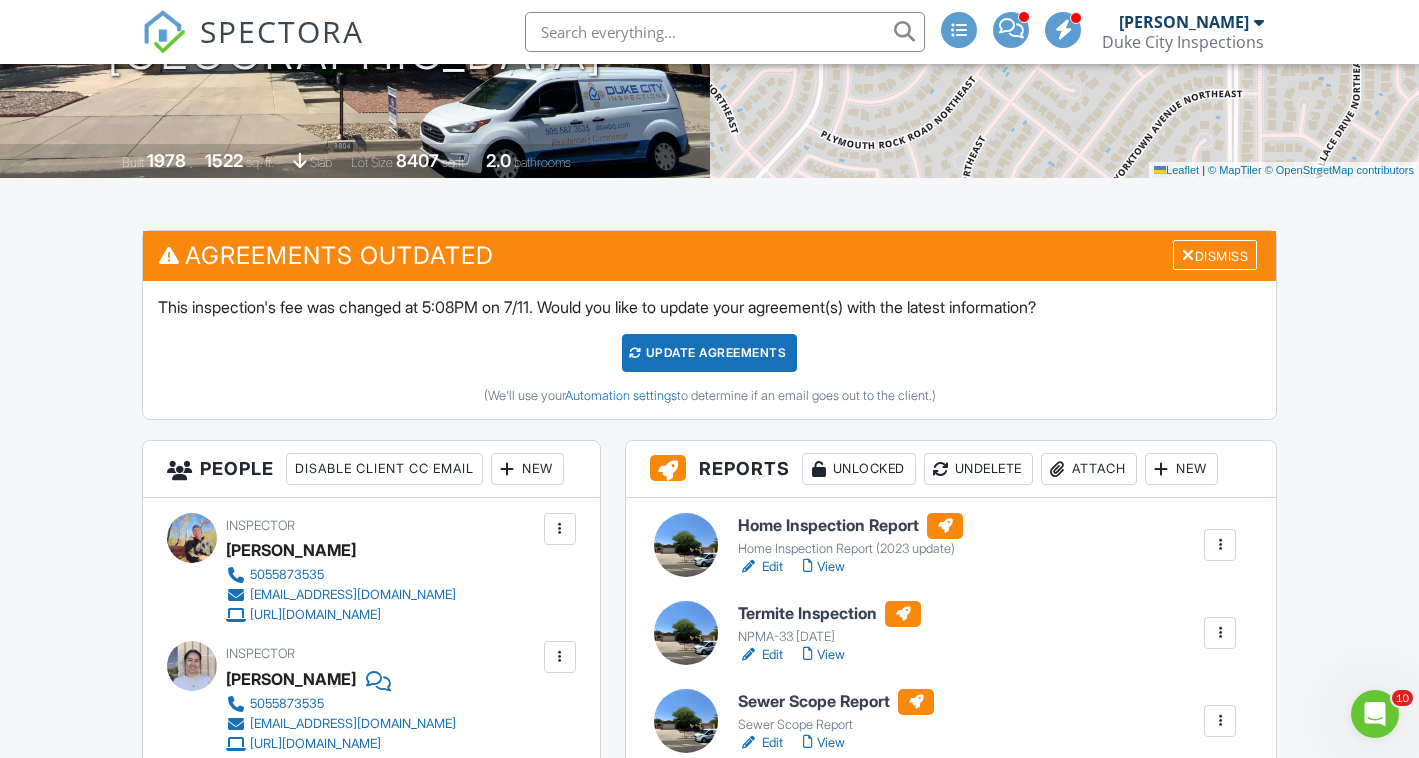 scroll, scrollTop: 358, scrollLeft: 0, axis: vertical 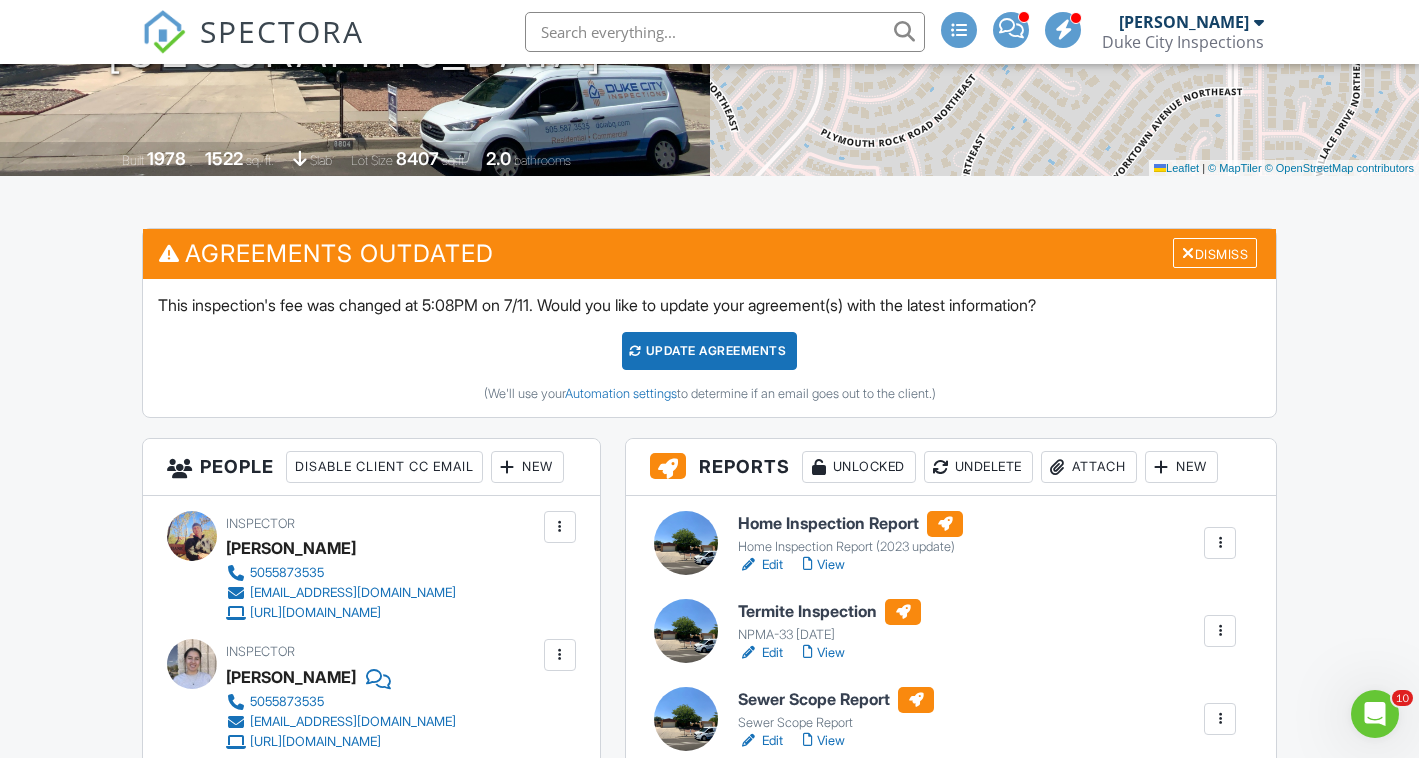 click on "Edit" at bounding box center [760, 565] 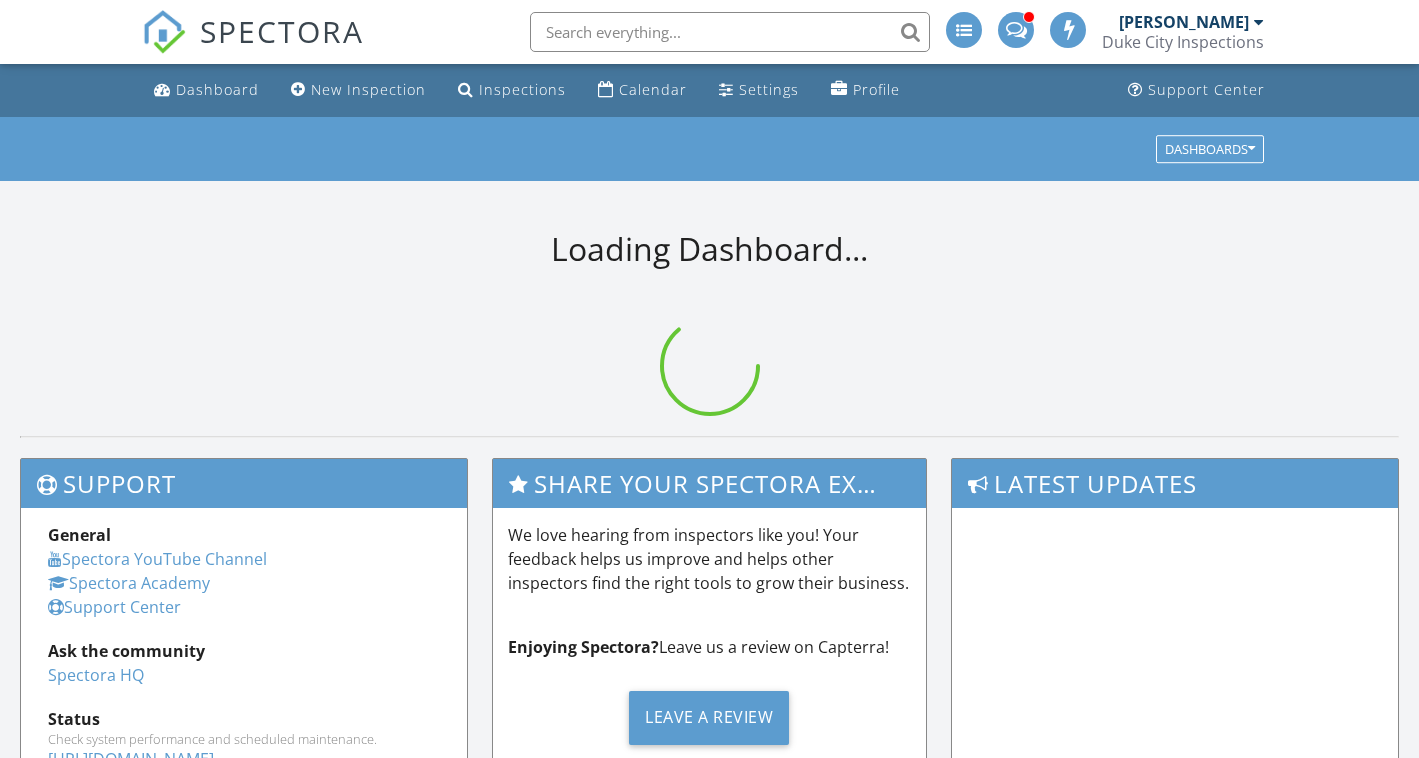 scroll, scrollTop: 0, scrollLeft: 0, axis: both 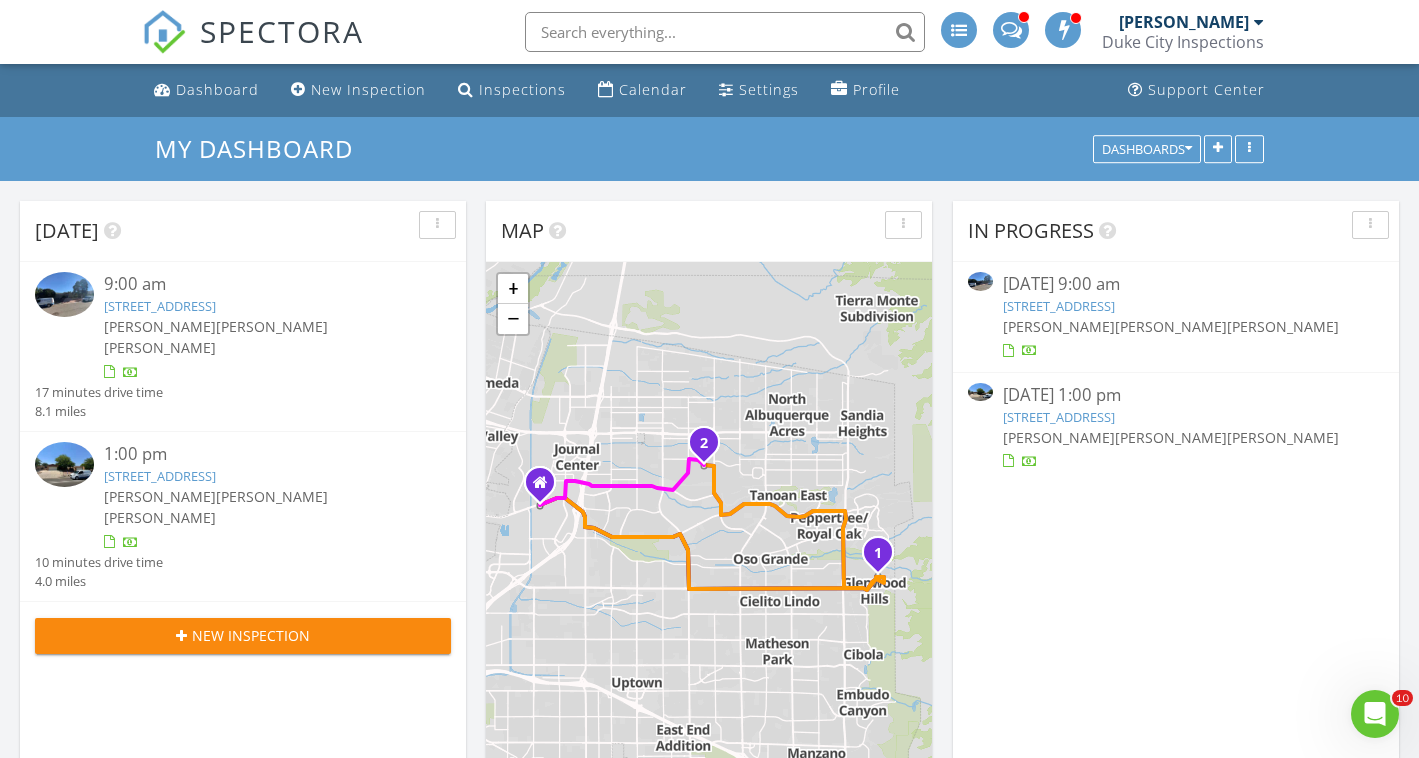 click on "[STREET_ADDRESS]" at bounding box center (160, 476) 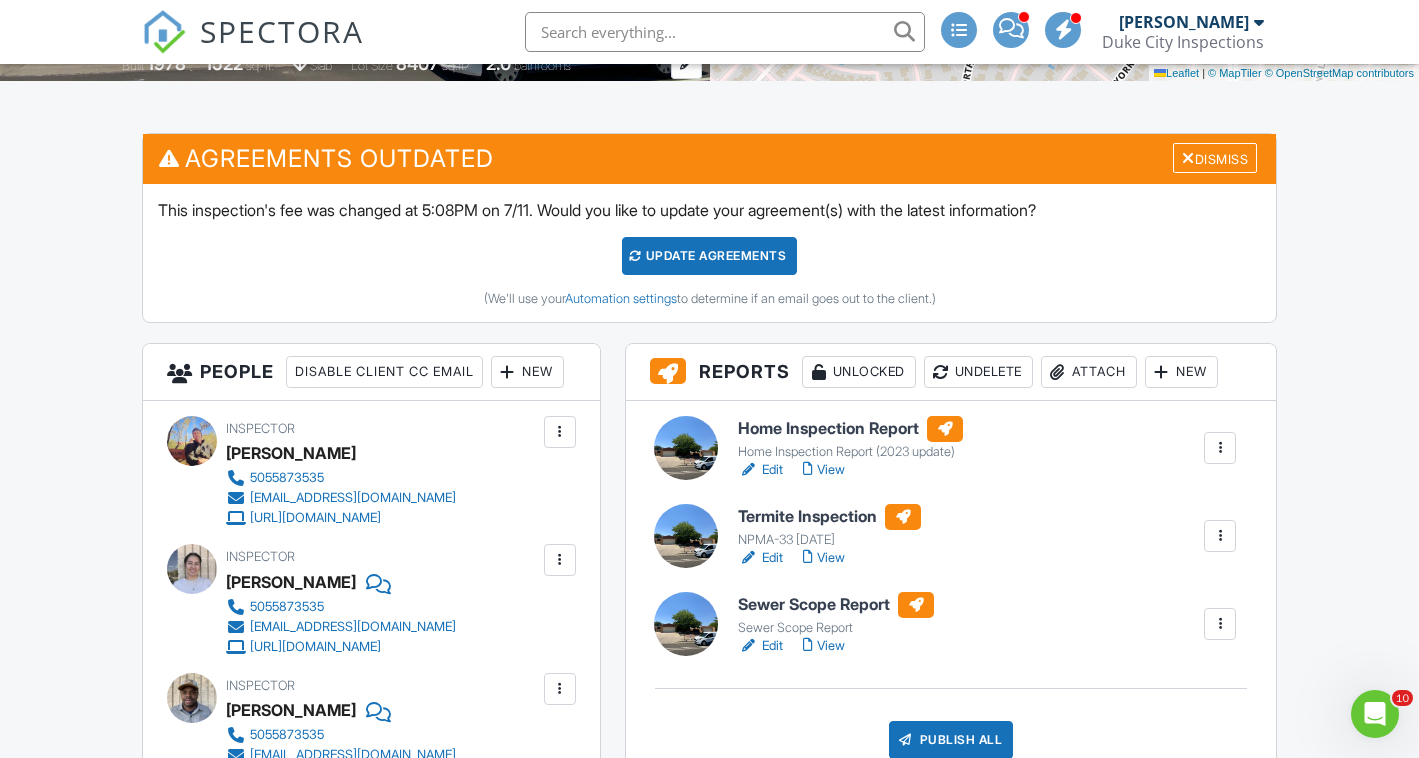 scroll, scrollTop: 476, scrollLeft: 0, axis: vertical 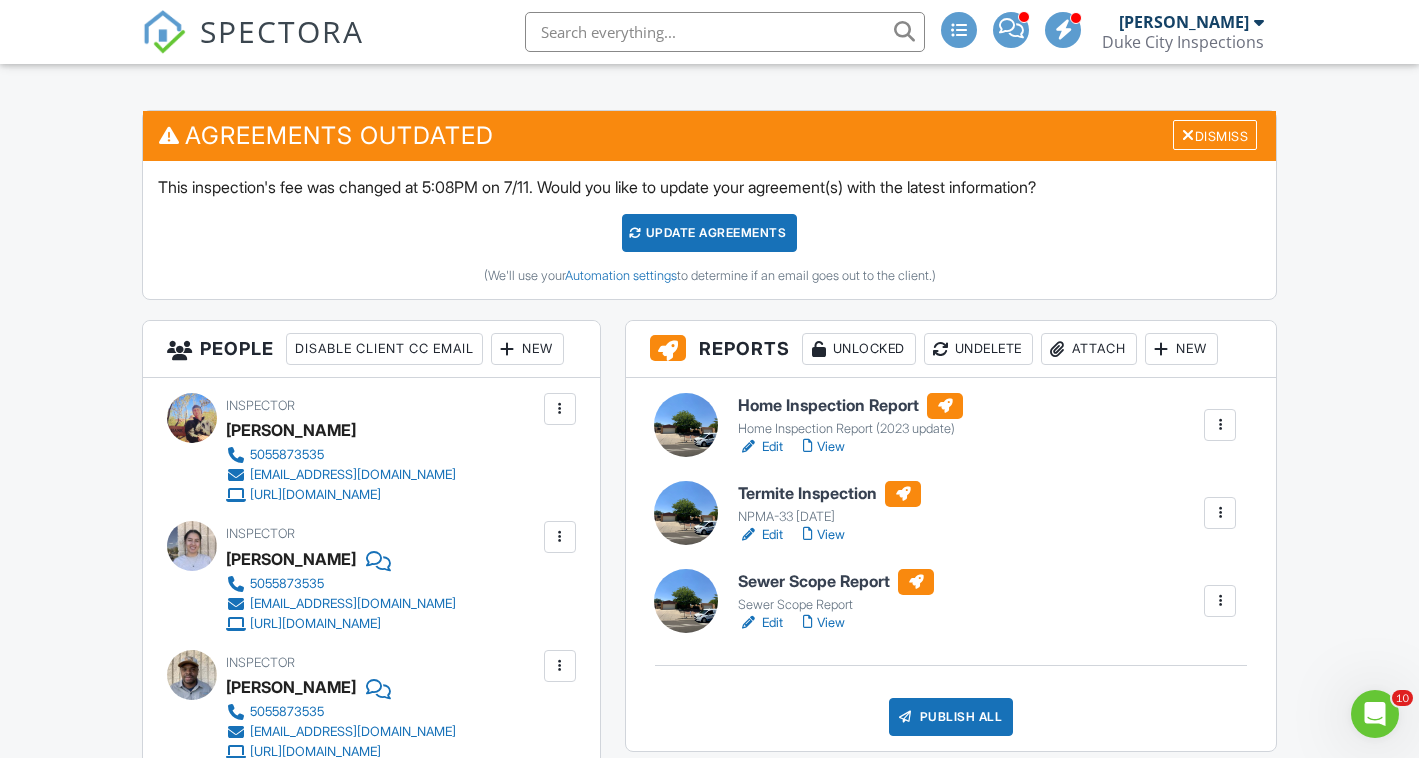 click on "View" at bounding box center [824, 535] 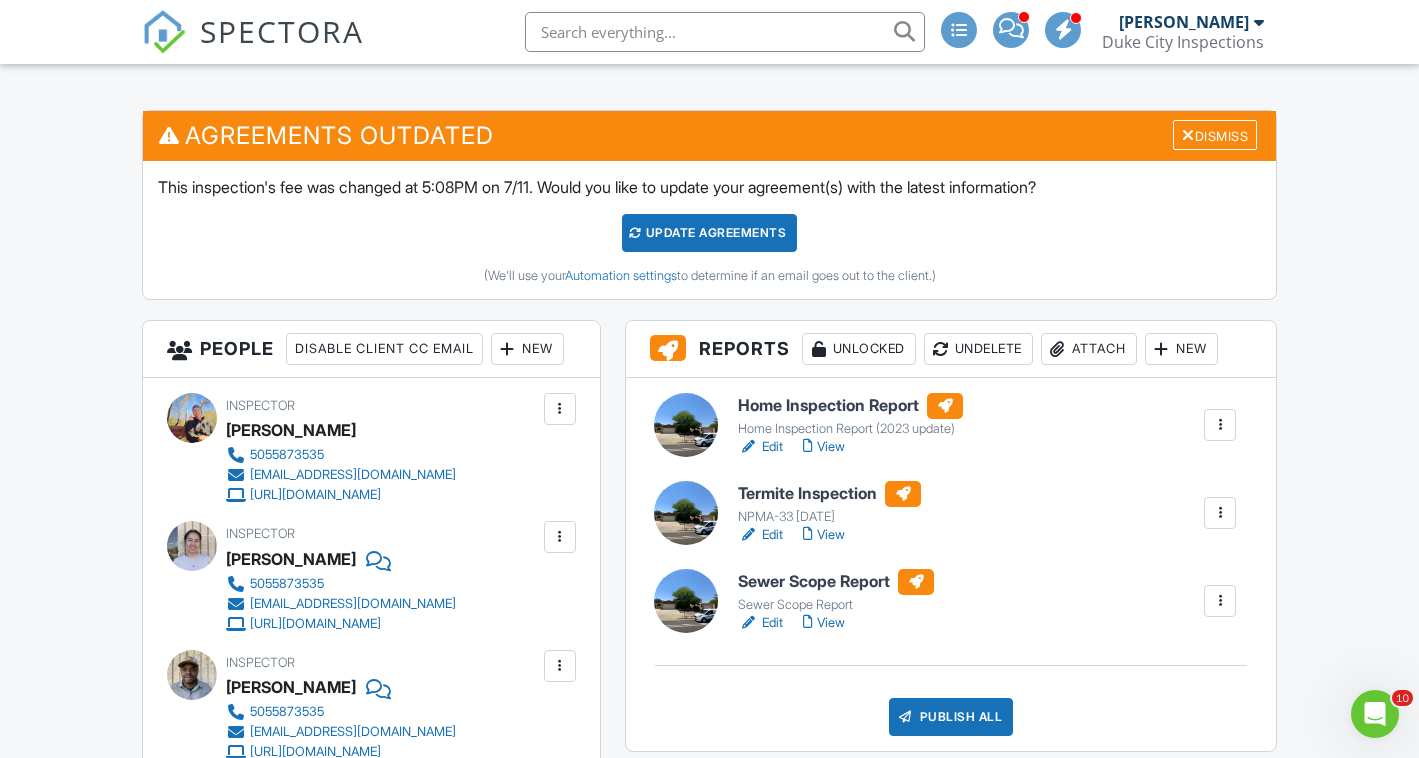 scroll, scrollTop: 0, scrollLeft: 0, axis: both 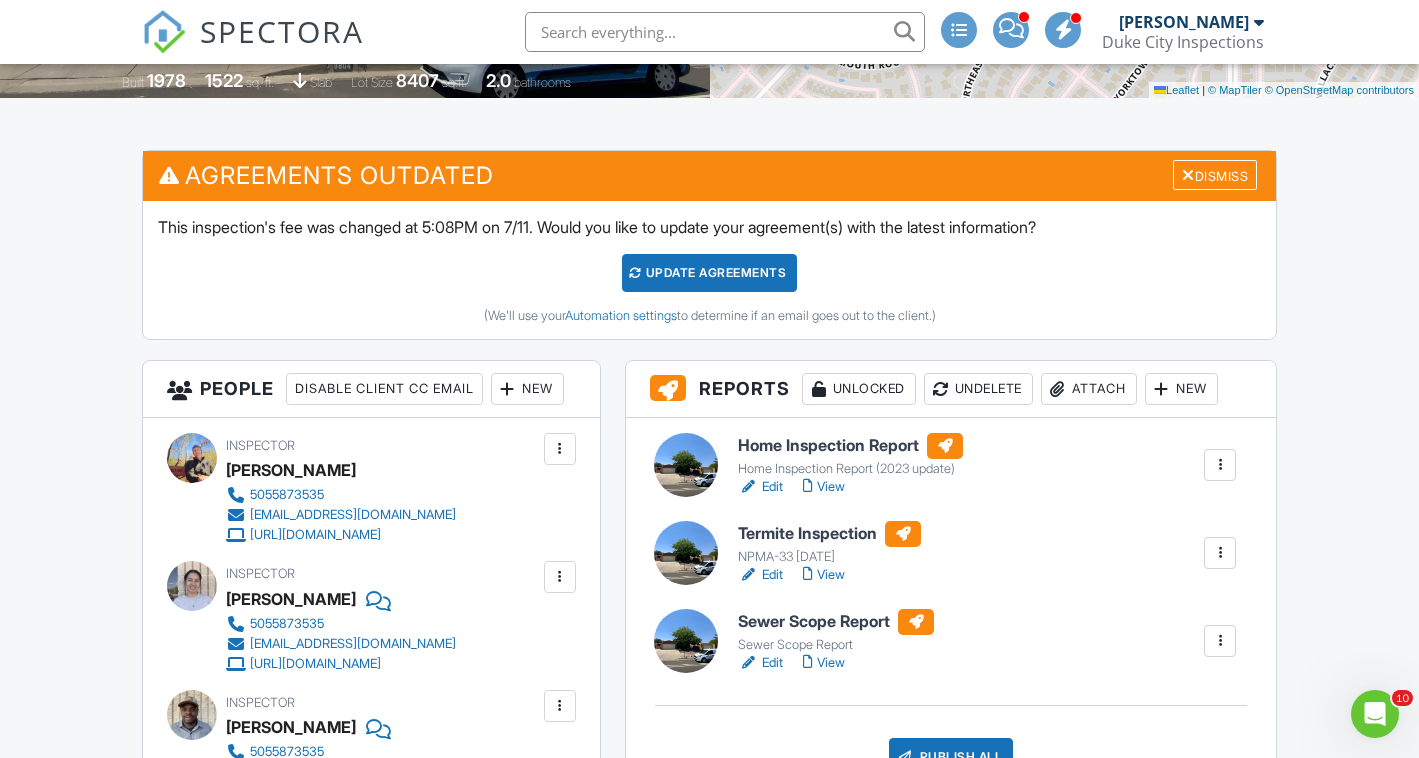 click on "View" at bounding box center [824, 663] 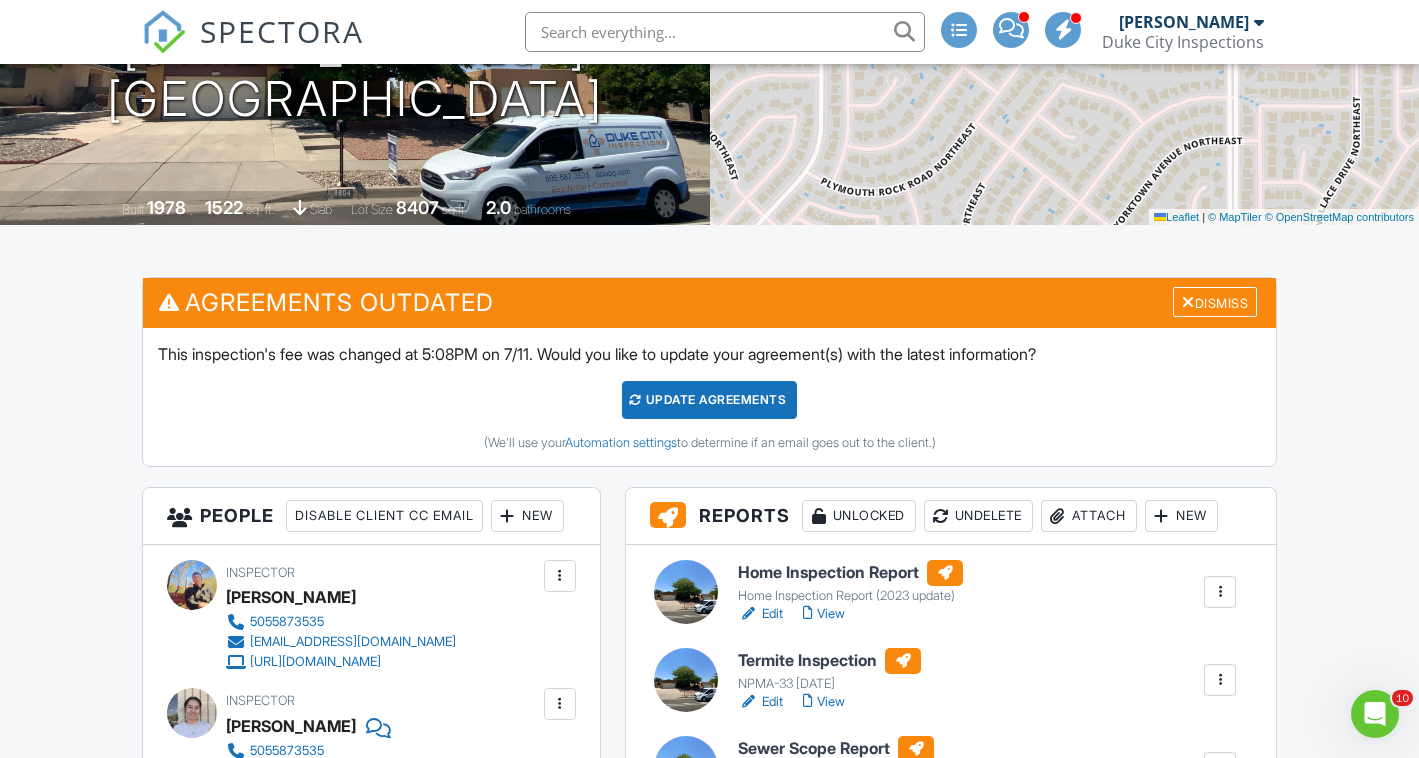 scroll, scrollTop: 322, scrollLeft: 0, axis: vertical 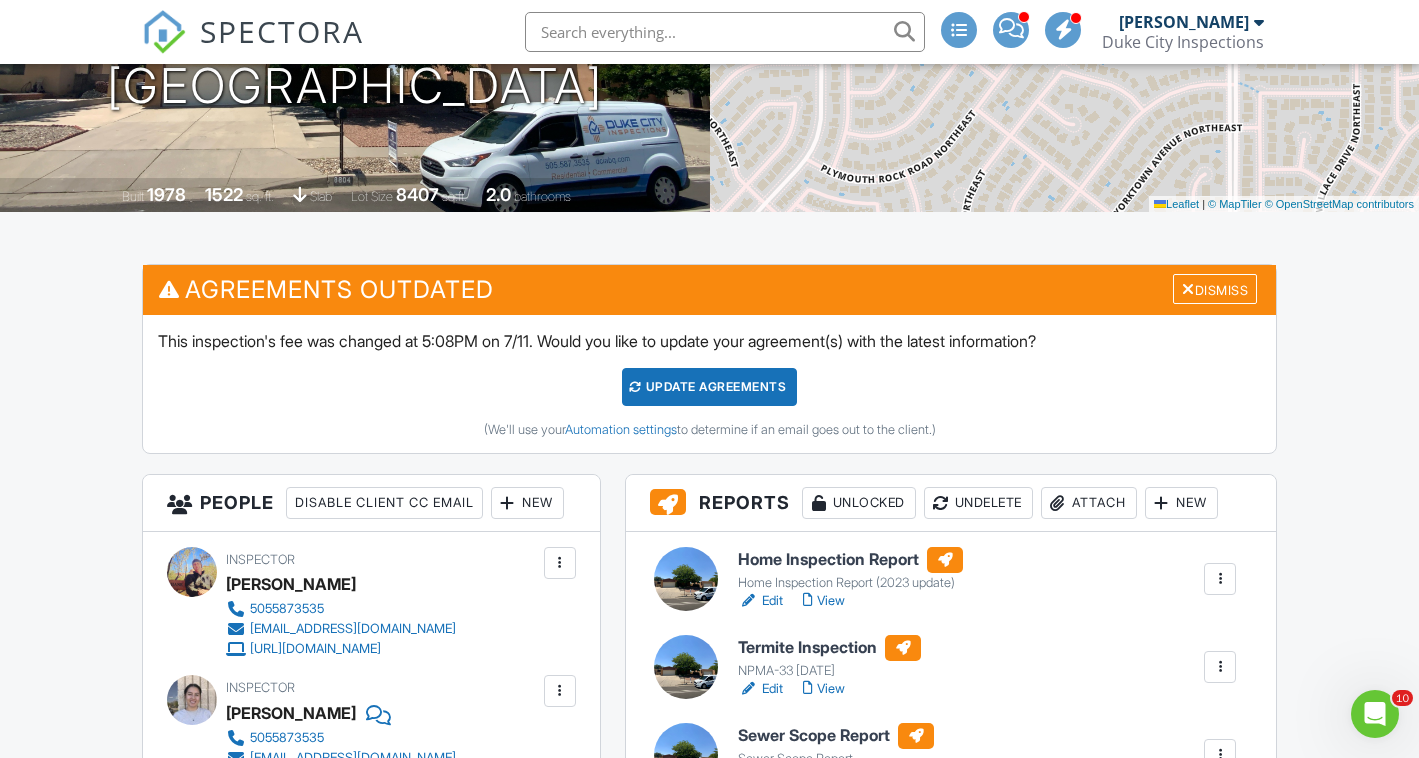 click on "View" at bounding box center (824, 601) 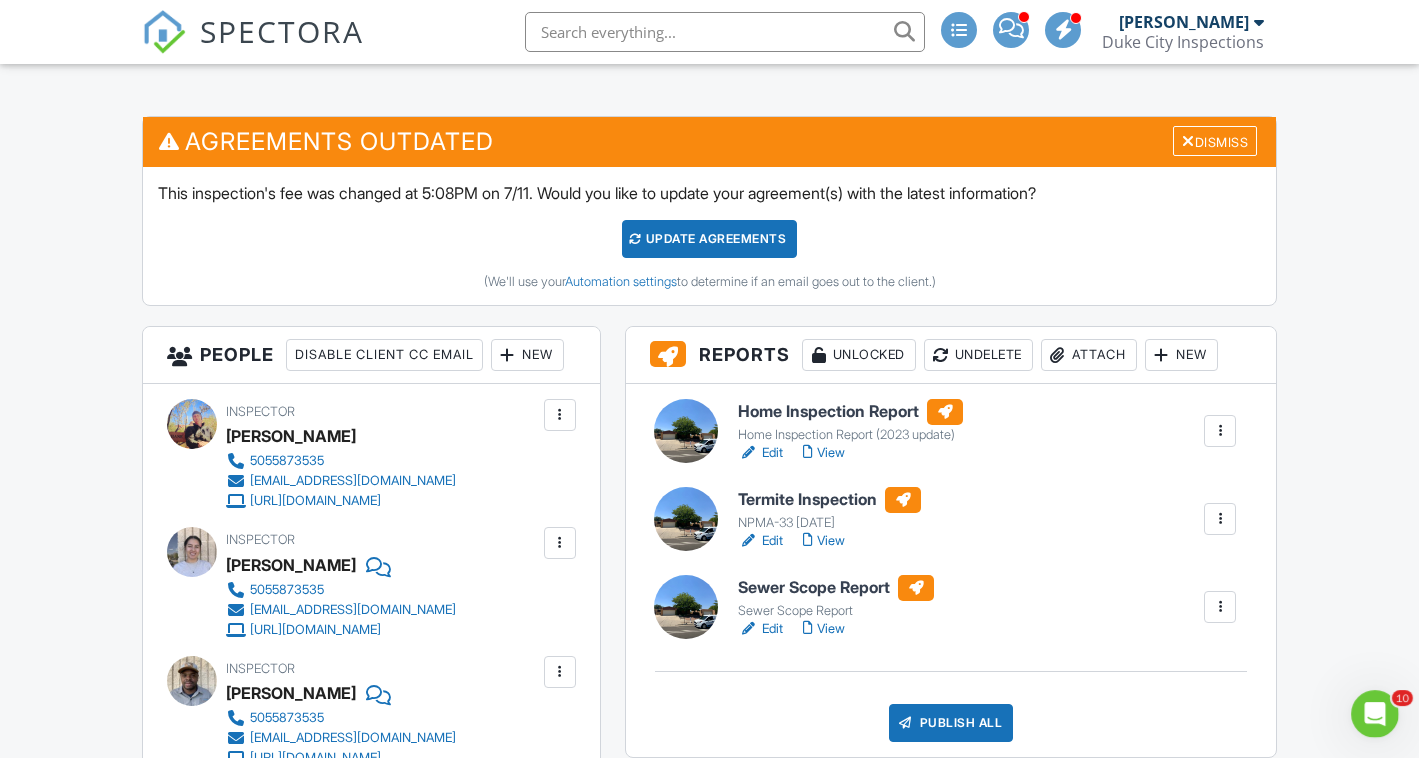 scroll, scrollTop: 471, scrollLeft: 0, axis: vertical 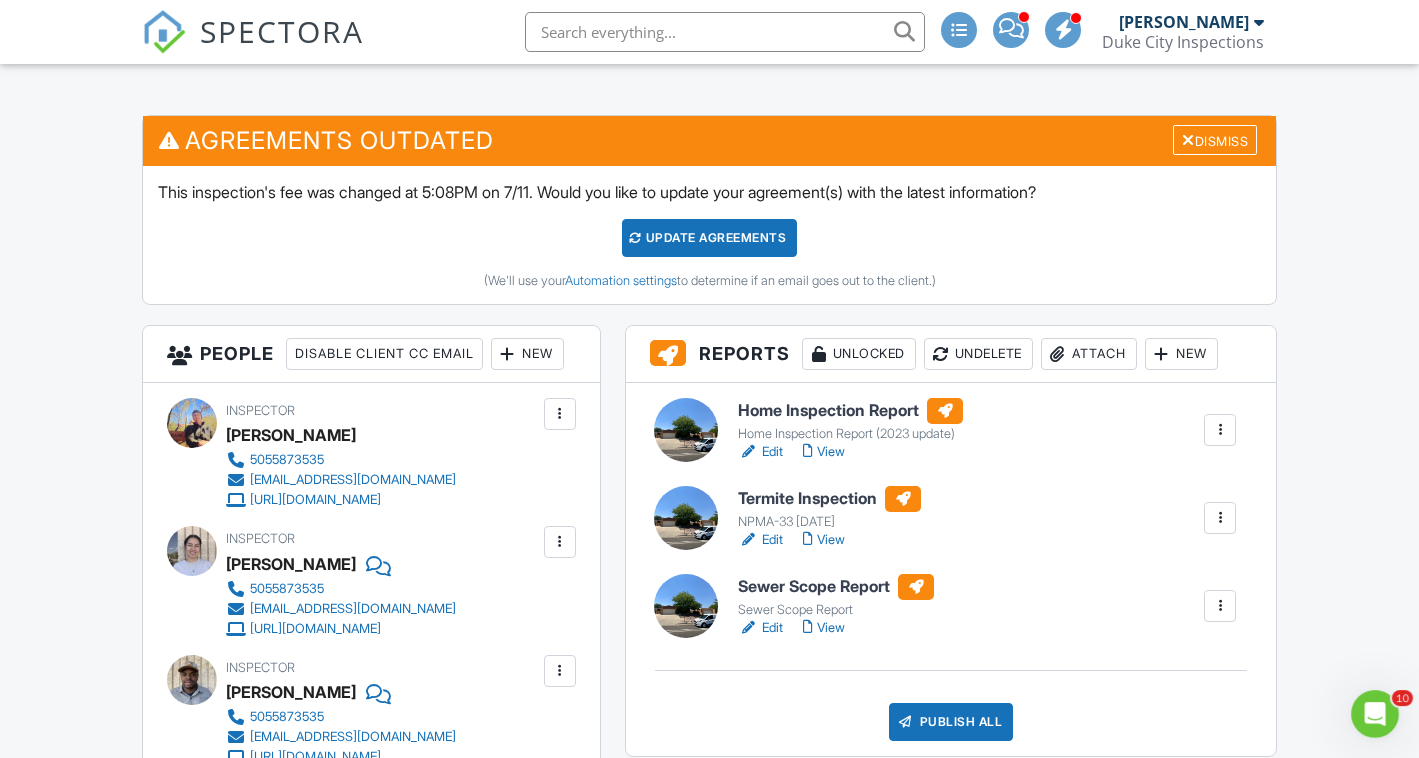 click on "View" at bounding box center (824, 628) 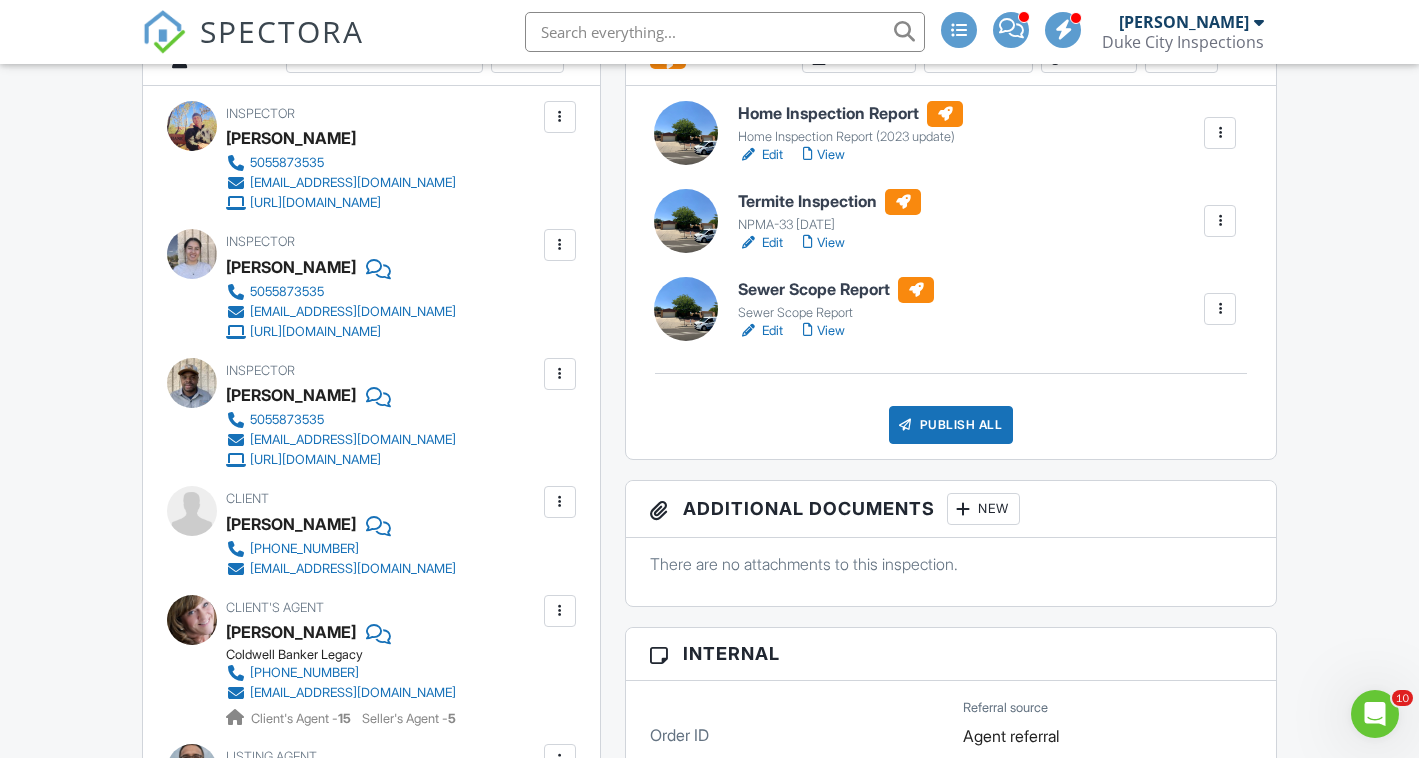 scroll, scrollTop: 749, scrollLeft: 0, axis: vertical 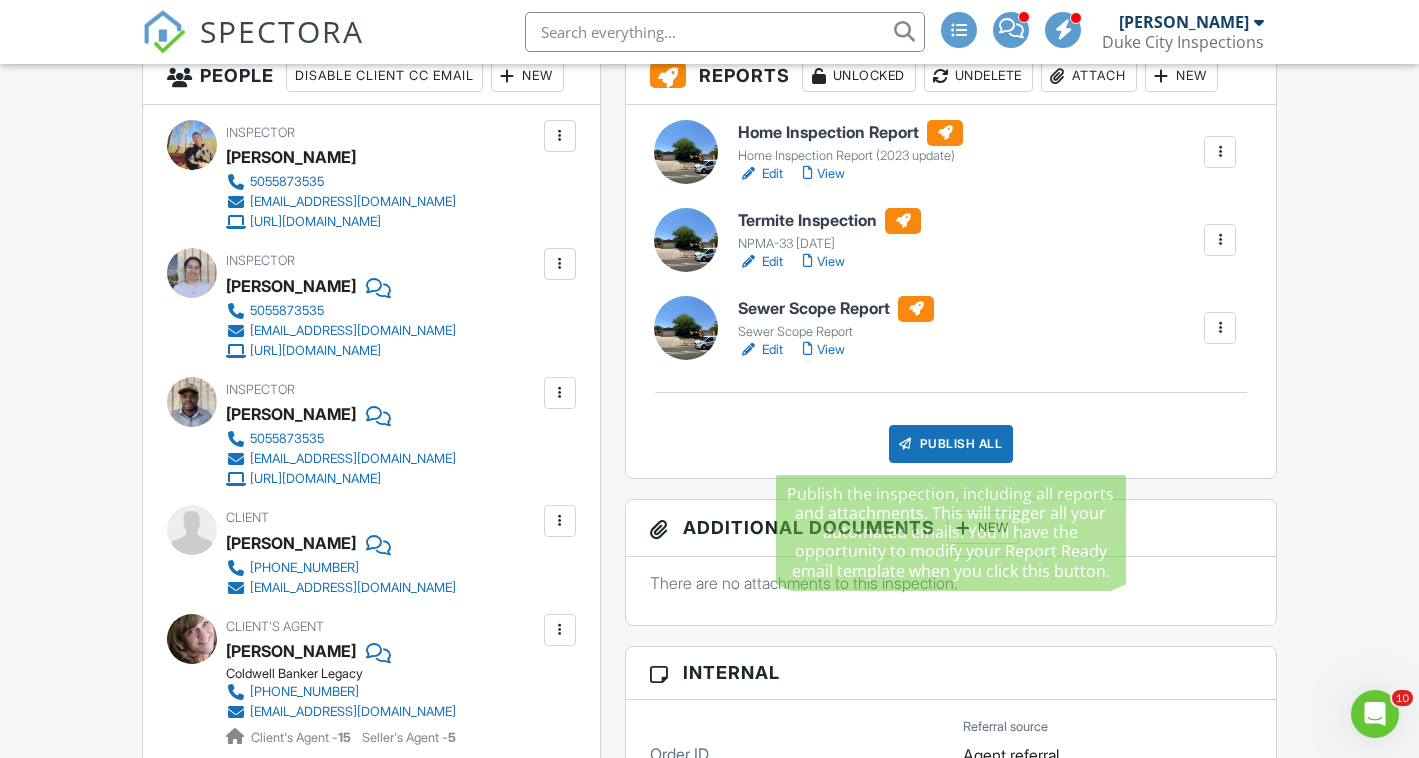 click on "Publish All" at bounding box center (951, 444) 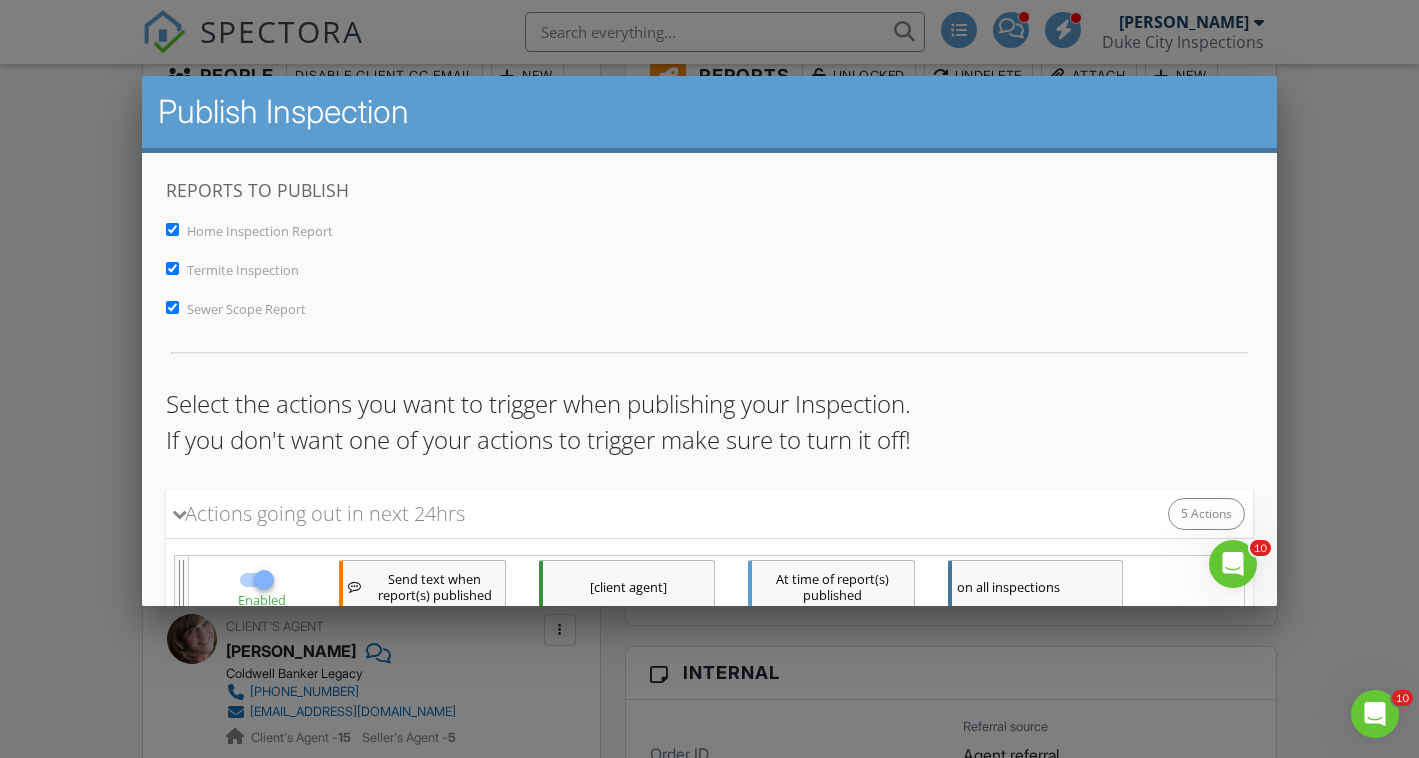 scroll, scrollTop: 513, scrollLeft: 0, axis: vertical 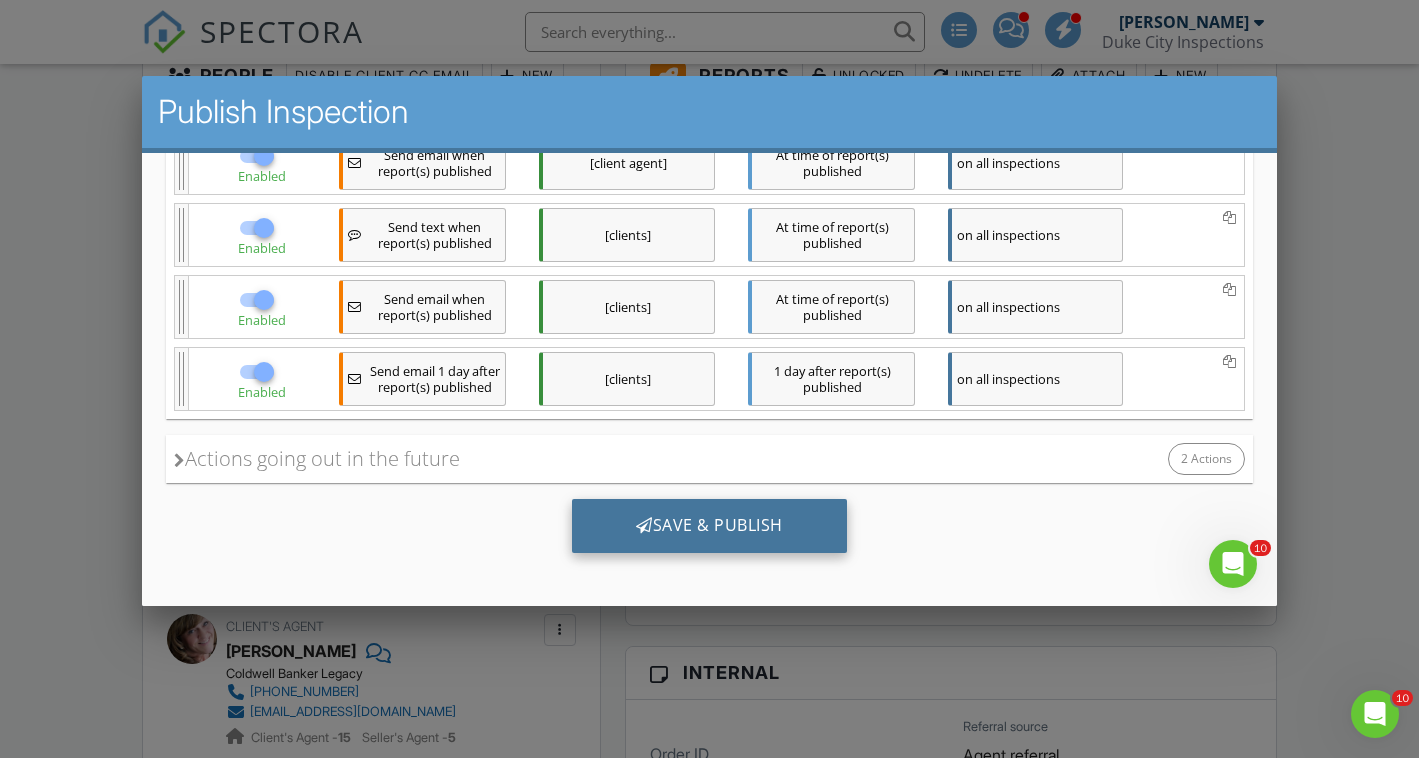click on "Save & Publish" at bounding box center [708, 525] 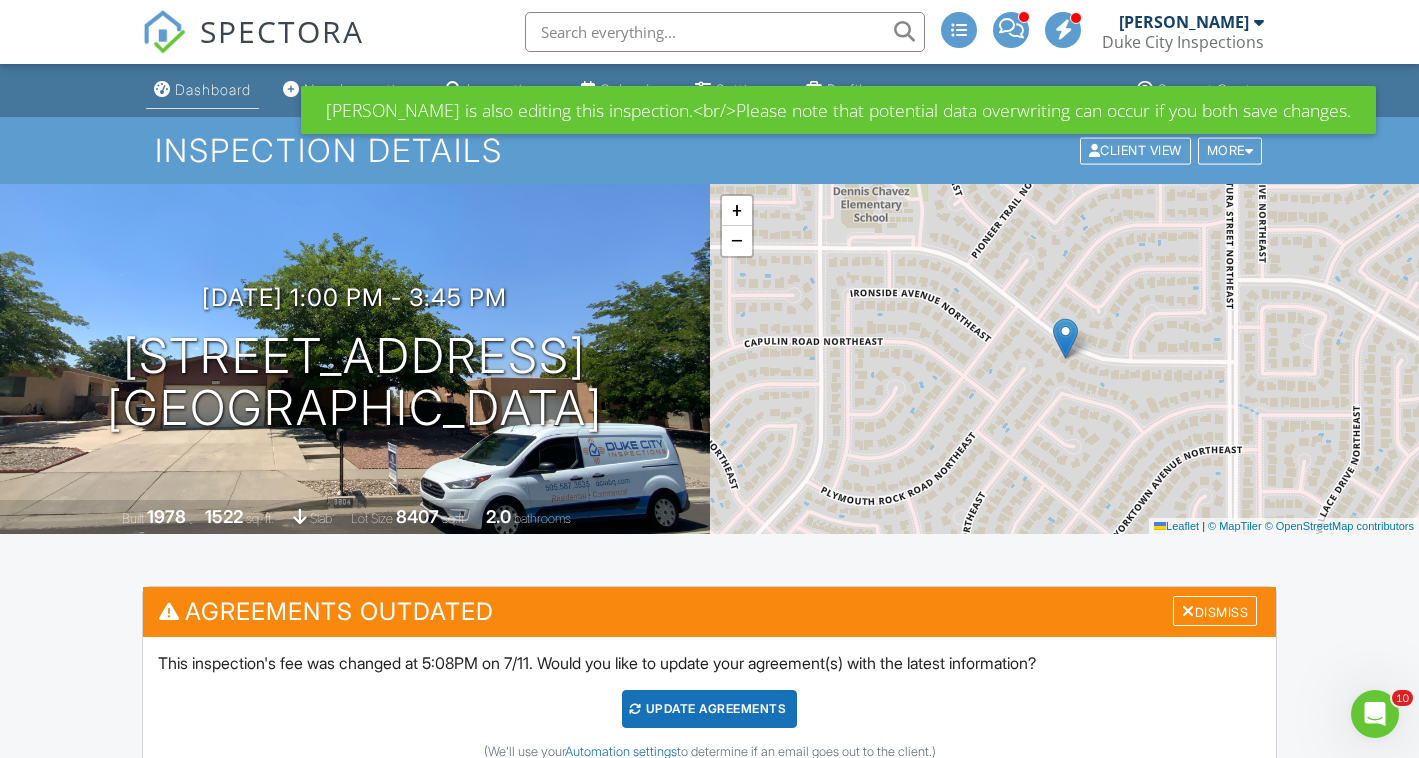 scroll, scrollTop: 0, scrollLeft: 0, axis: both 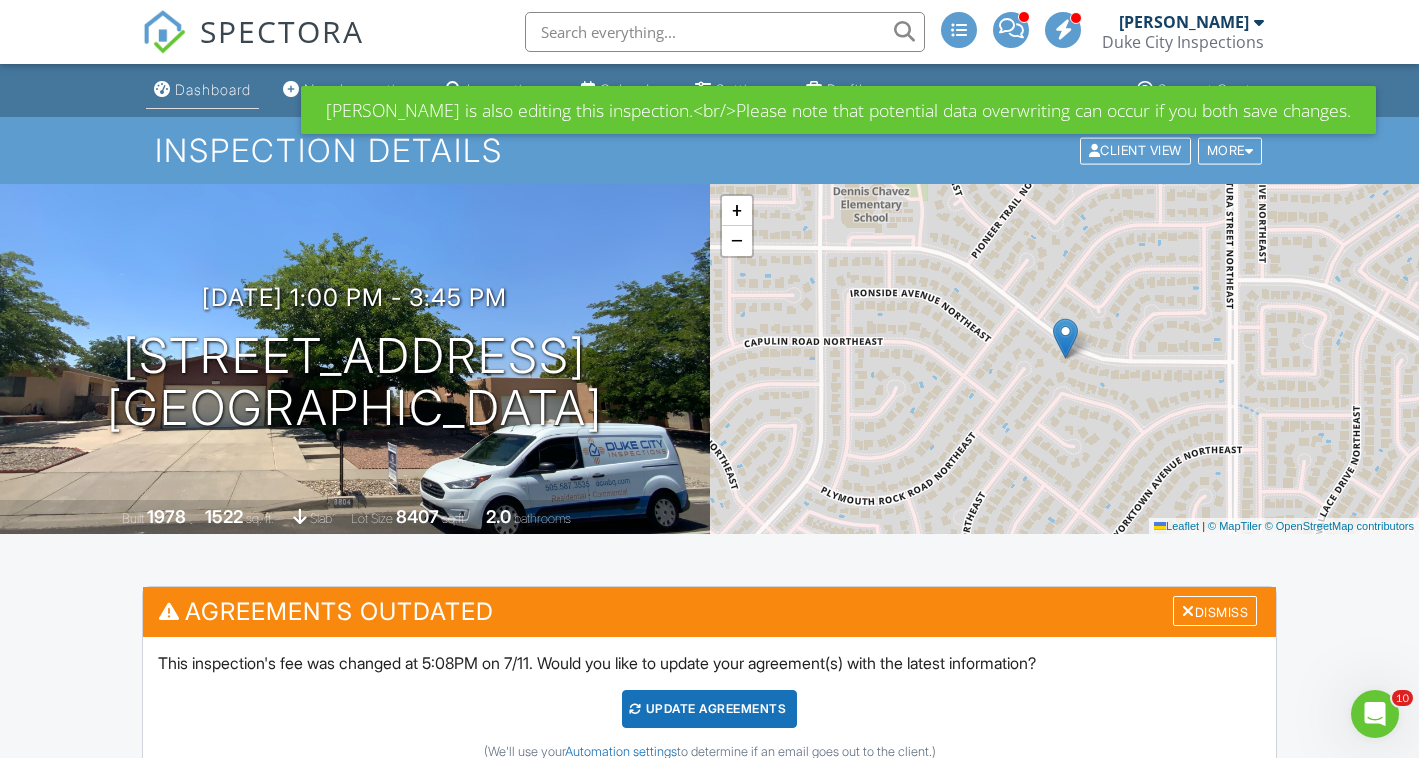 click on "Dashboard" at bounding box center [213, 89] 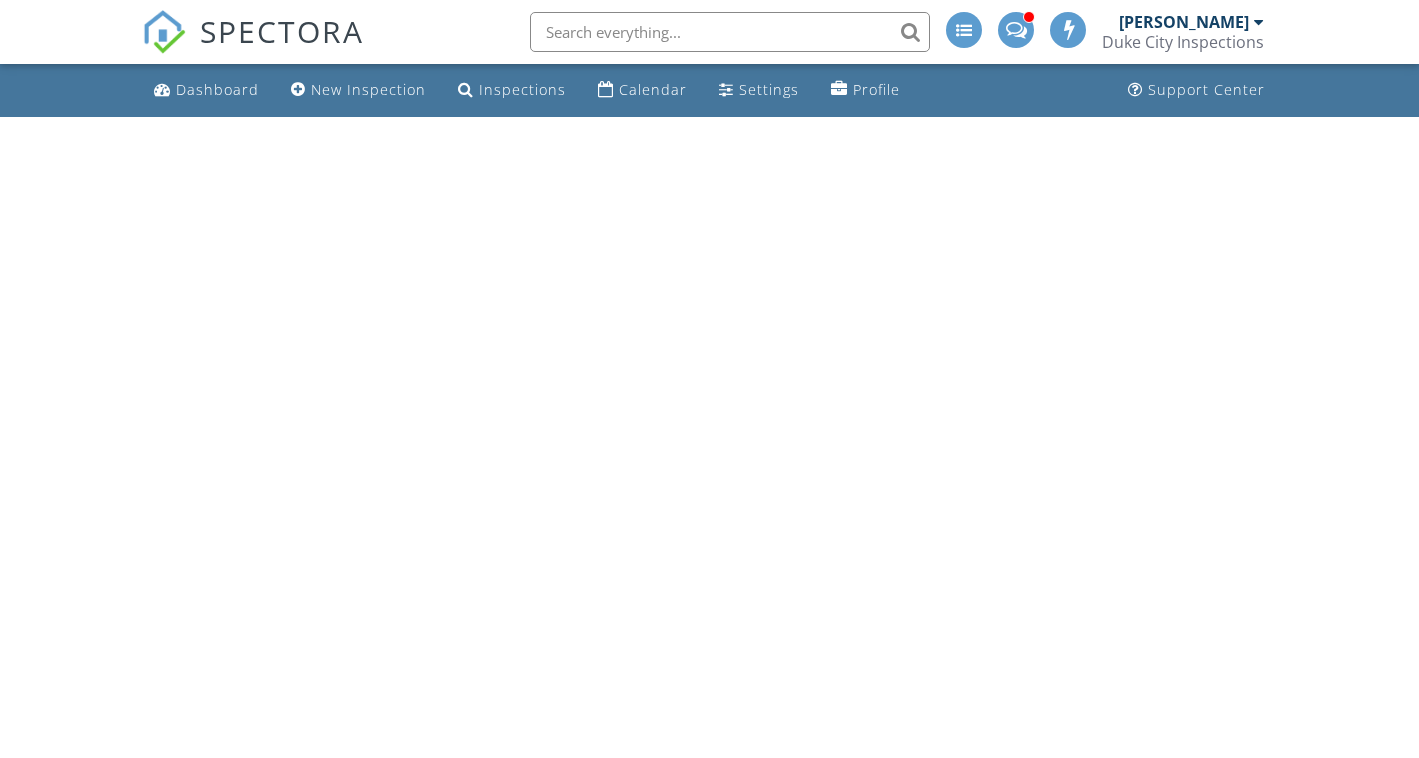 scroll, scrollTop: 0, scrollLeft: 0, axis: both 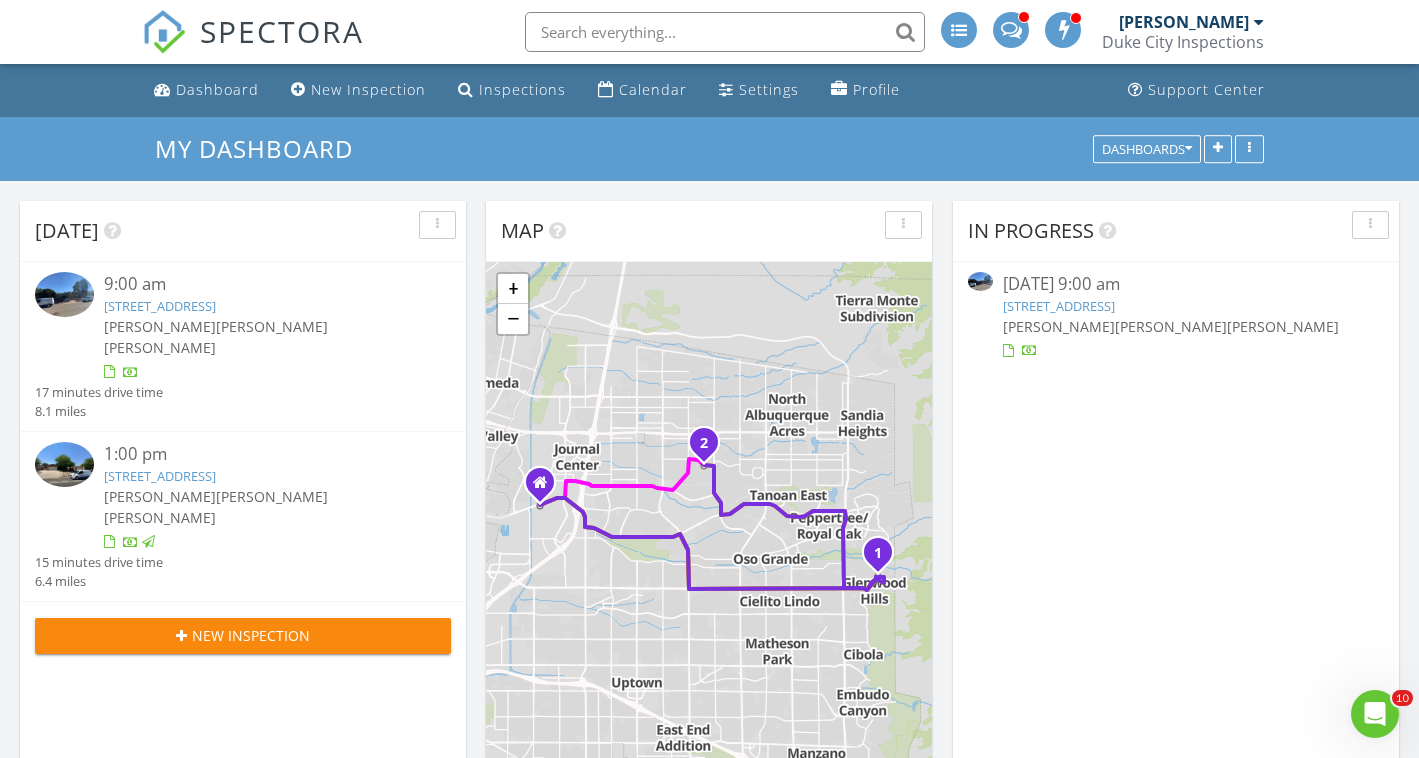 click on "13401 Desert Hills Pl NE , Albuquerque, NM 87111" at bounding box center (160, 306) 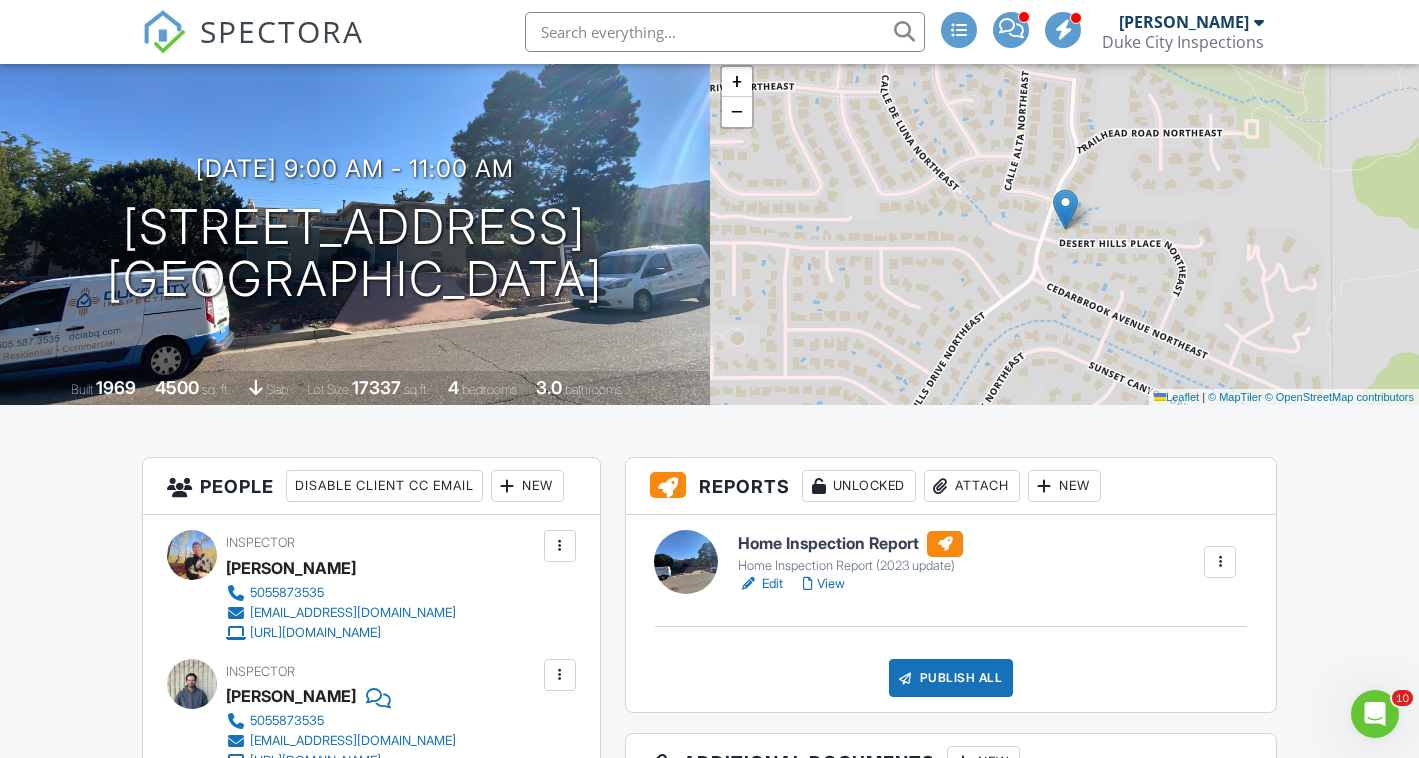 scroll, scrollTop: 183, scrollLeft: 0, axis: vertical 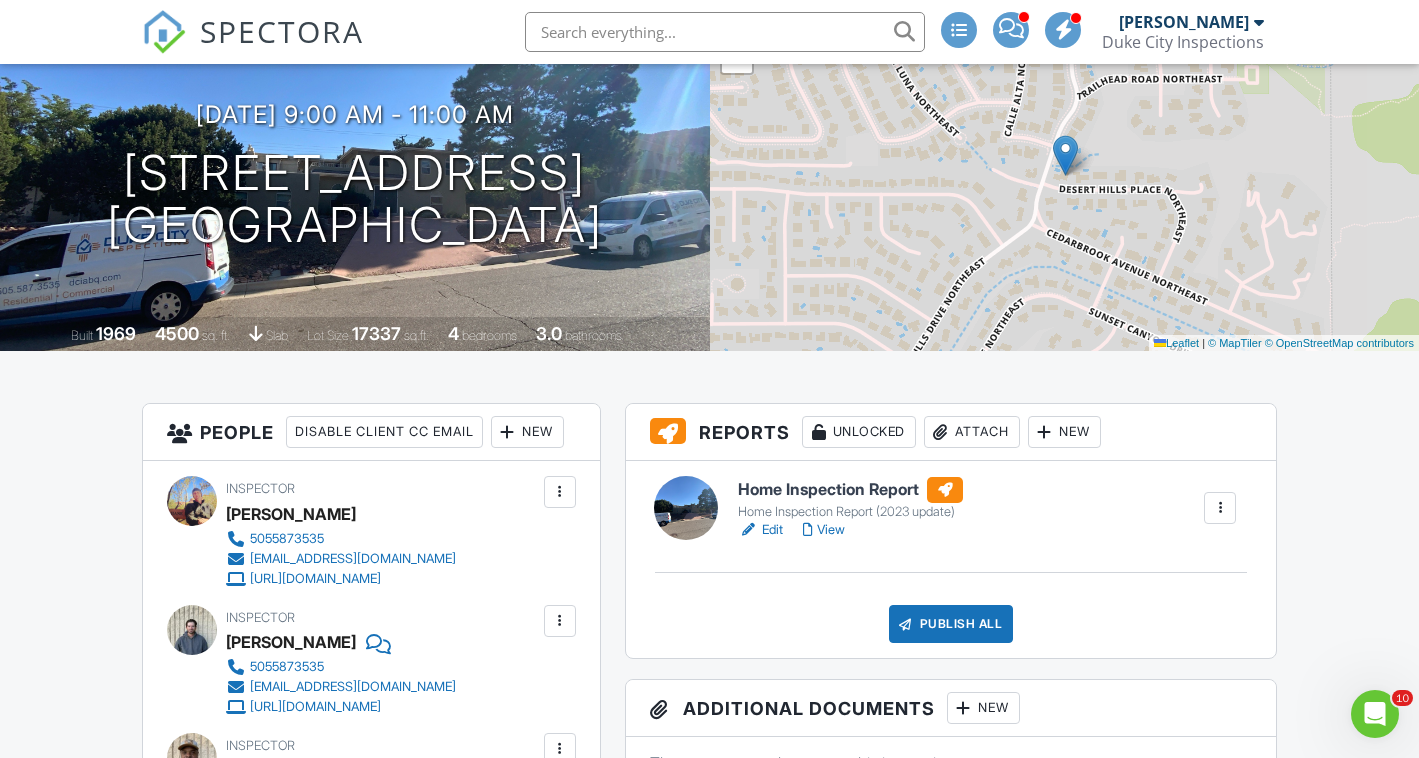 click on "Edit" at bounding box center (760, 530) 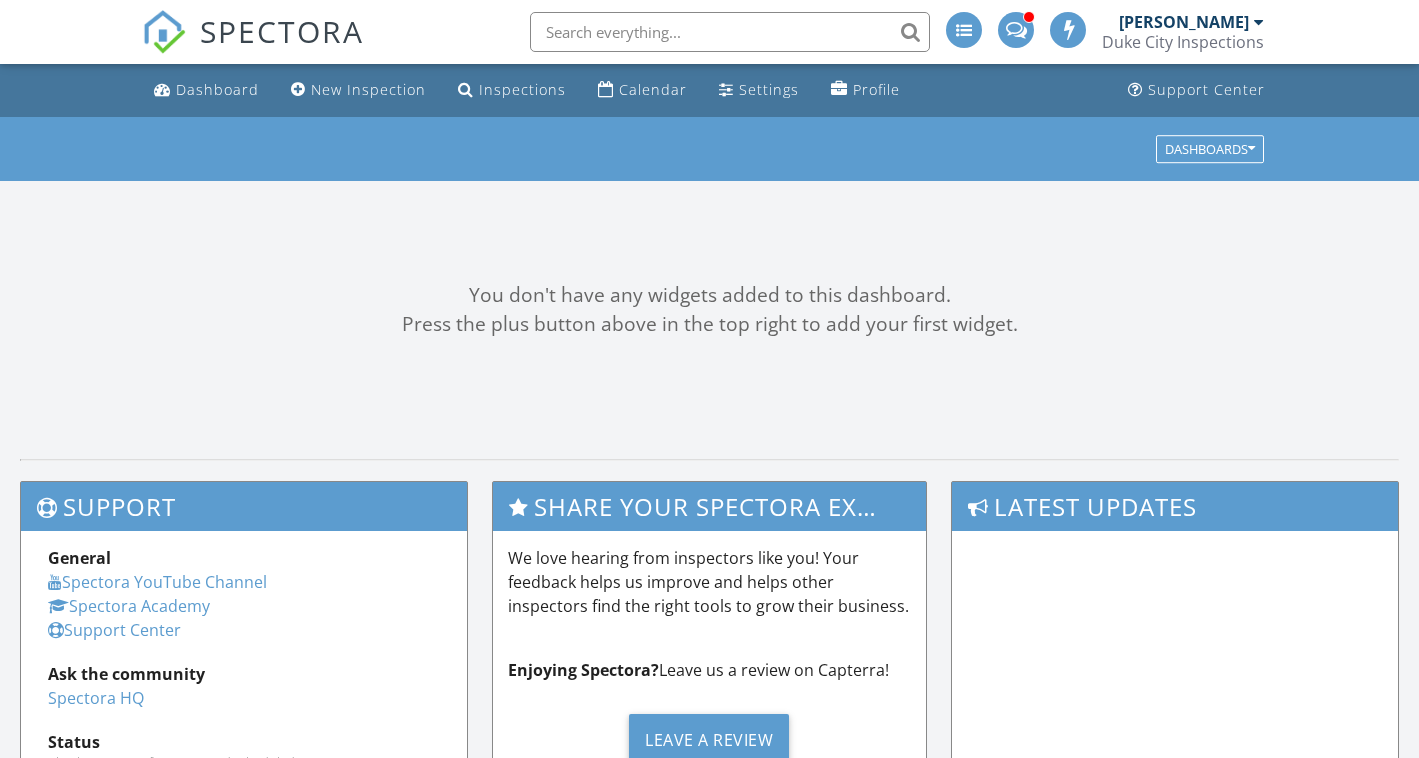 scroll, scrollTop: 0, scrollLeft: 0, axis: both 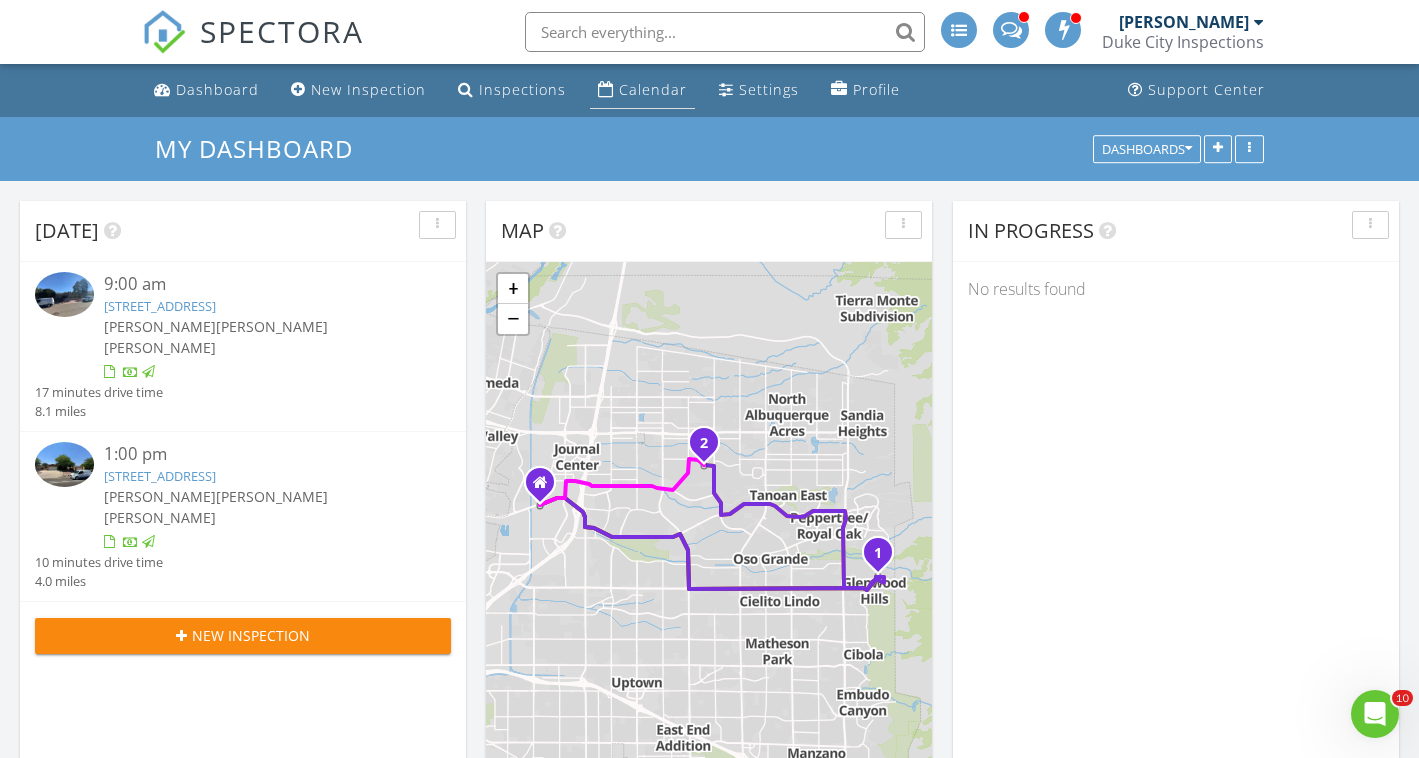 click on "Calendar" at bounding box center [653, 89] 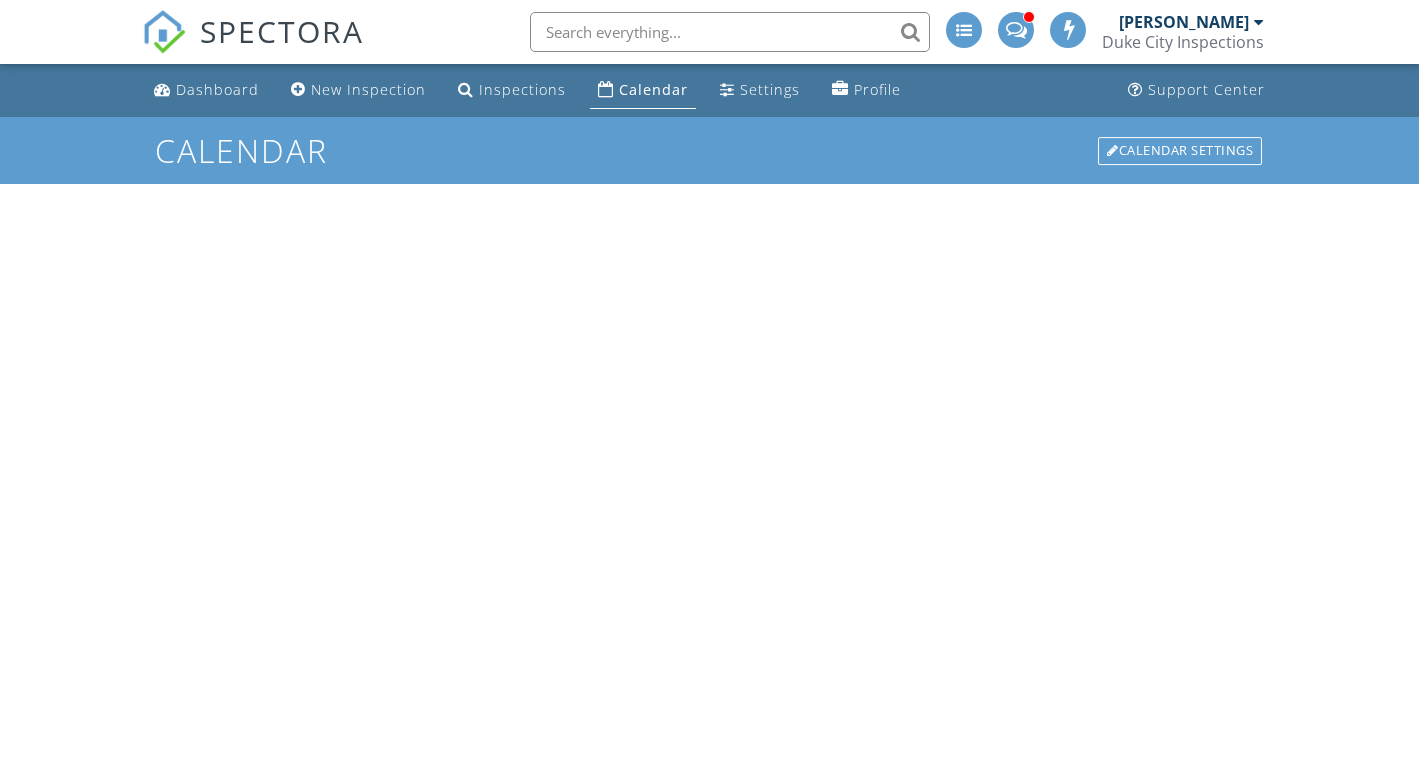 scroll, scrollTop: 0, scrollLeft: 0, axis: both 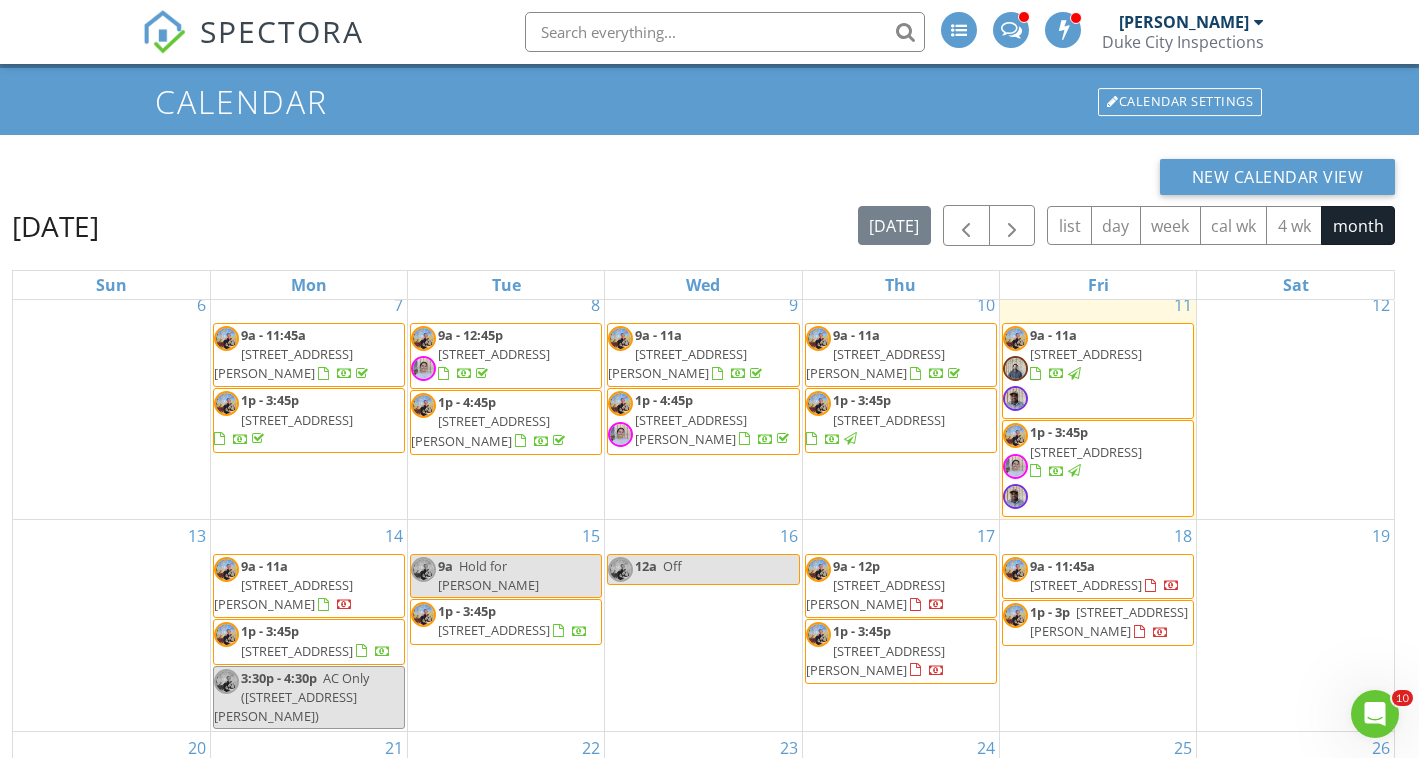 click on "6069 Dasburg Dr SE, Albuquerque 87105" at bounding box center (283, 594) 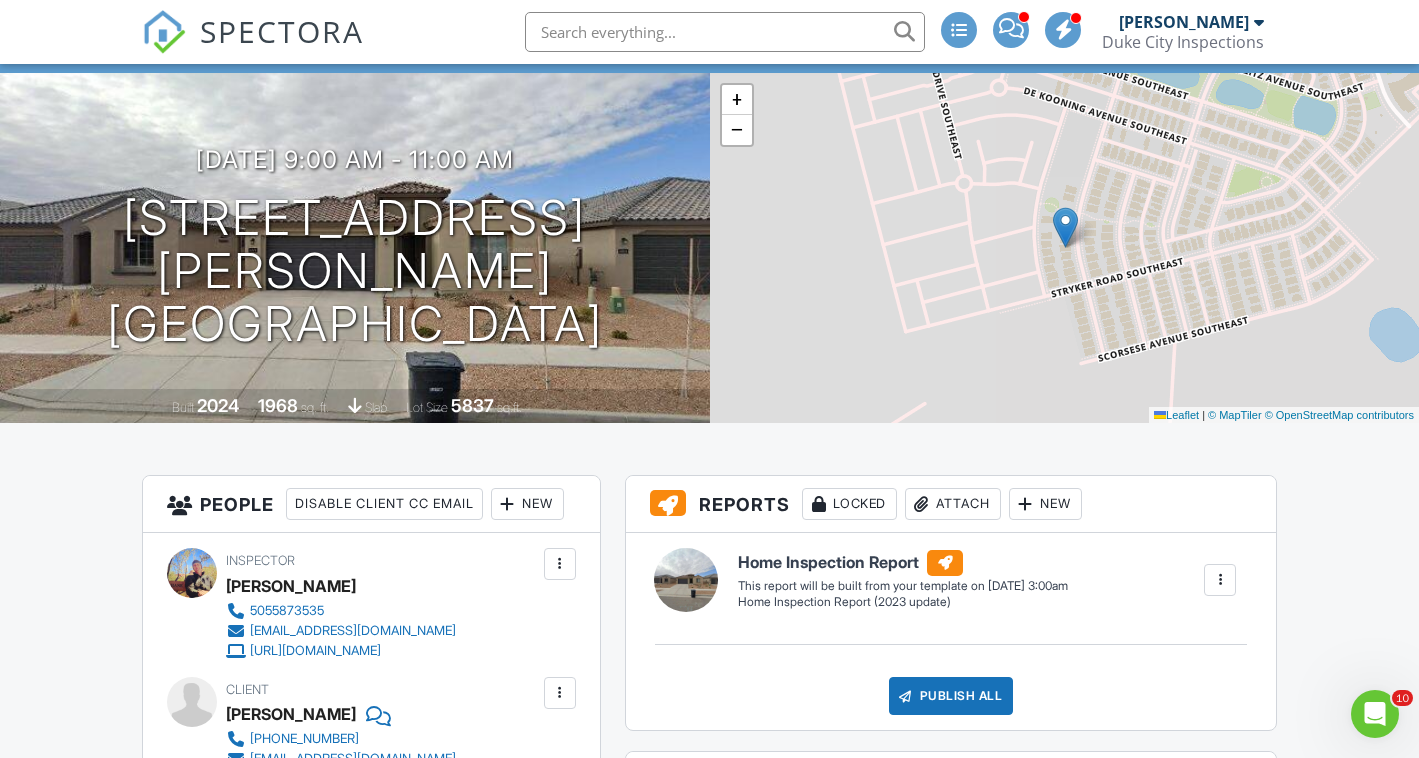 scroll, scrollTop: 106, scrollLeft: 0, axis: vertical 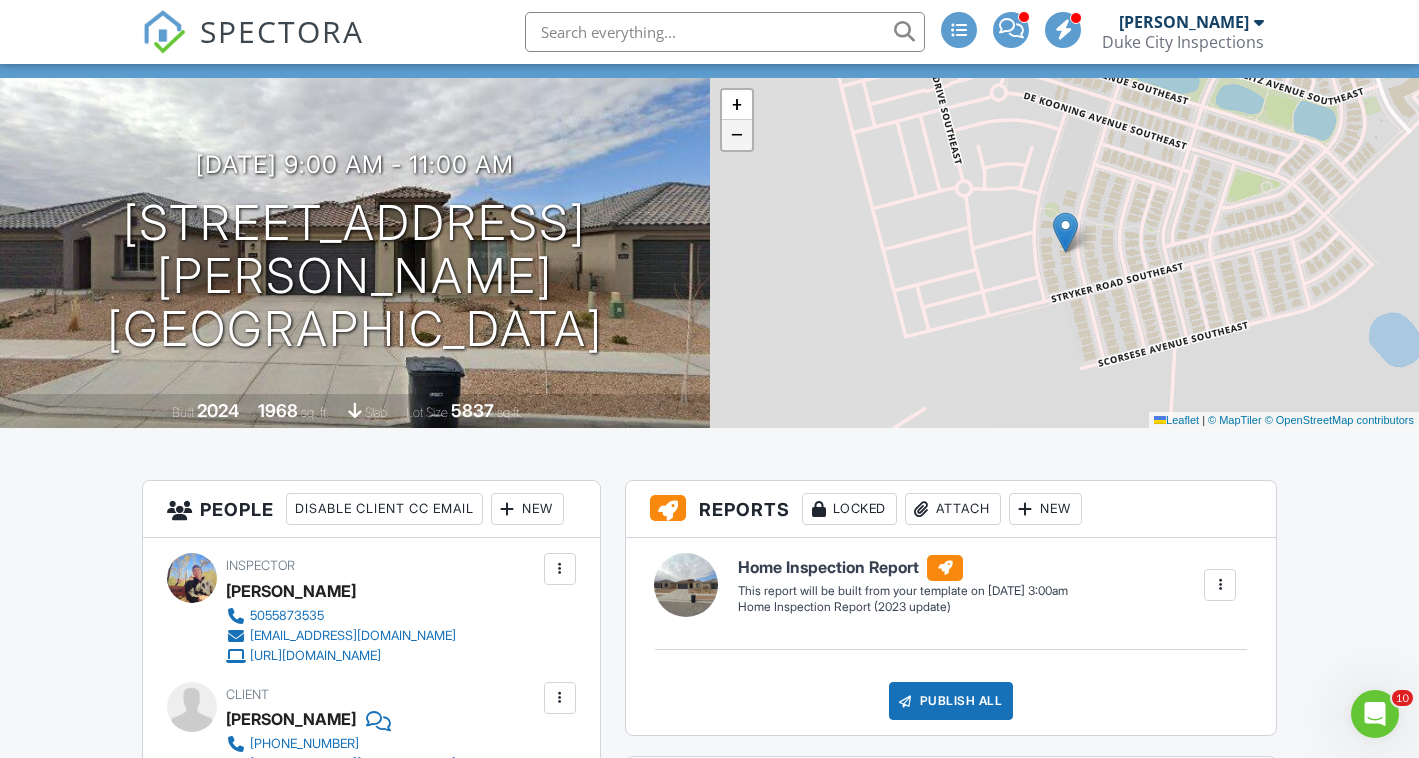click on "−" at bounding box center [737, 135] 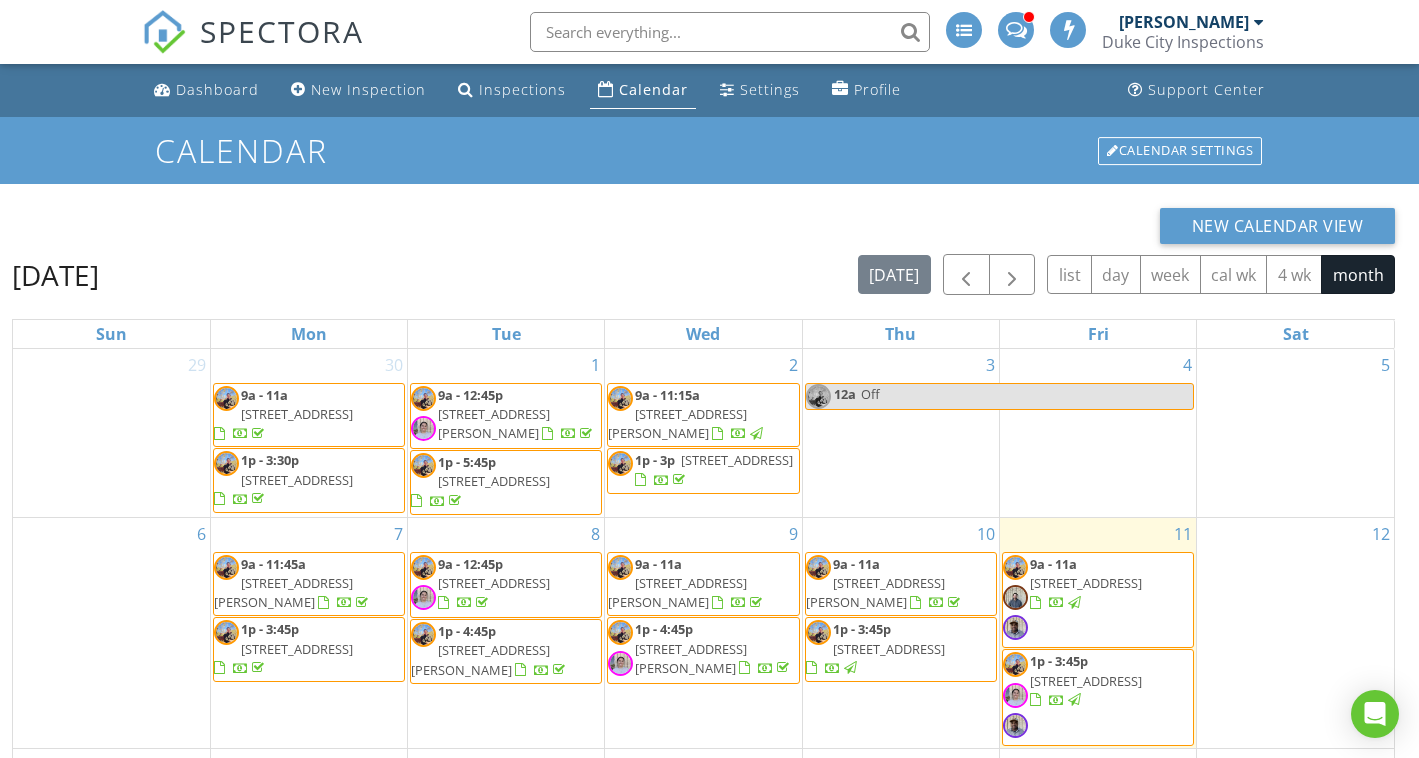scroll, scrollTop: 49, scrollLeft: 0, axis: vertical 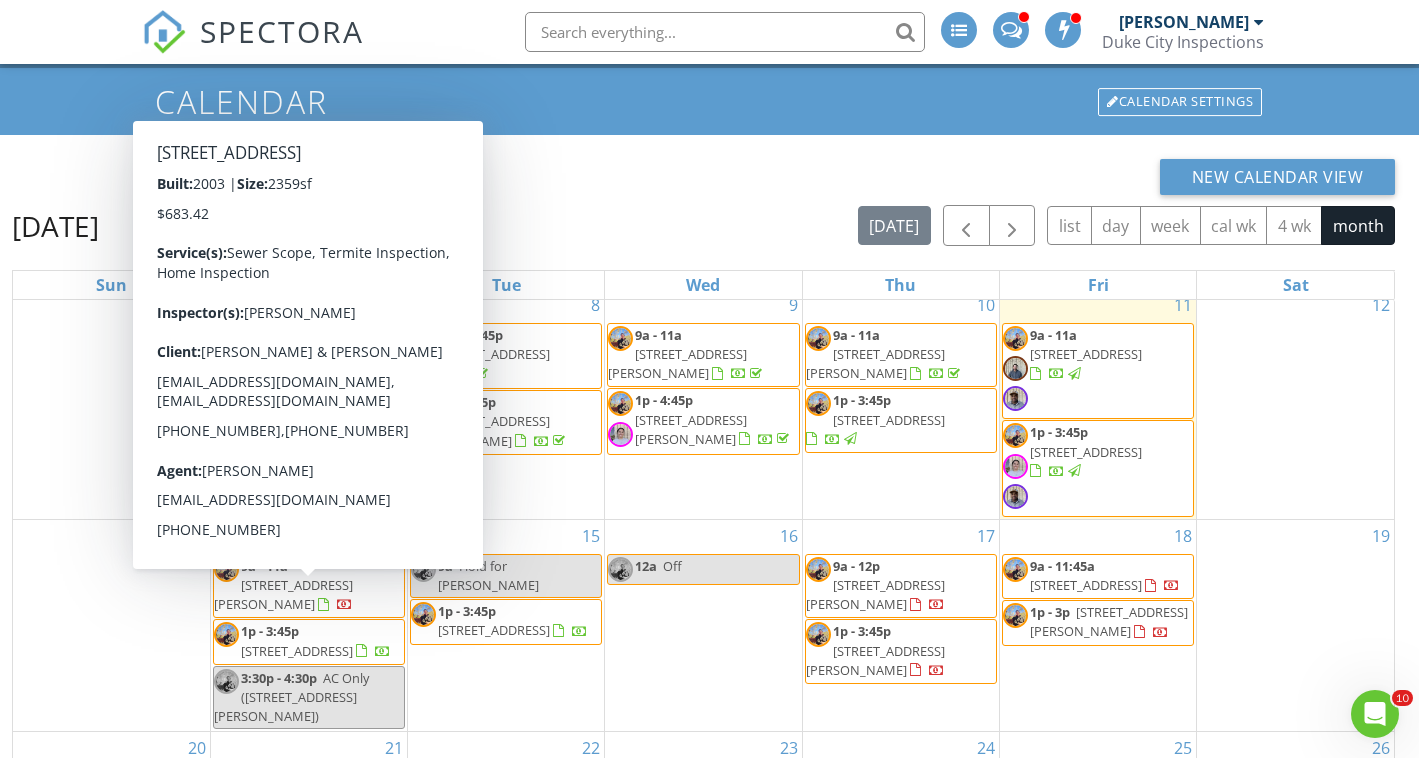 click on "10832 Cobalt Dr NW, Albuquerque 87114" at bounding box center (297, 651) 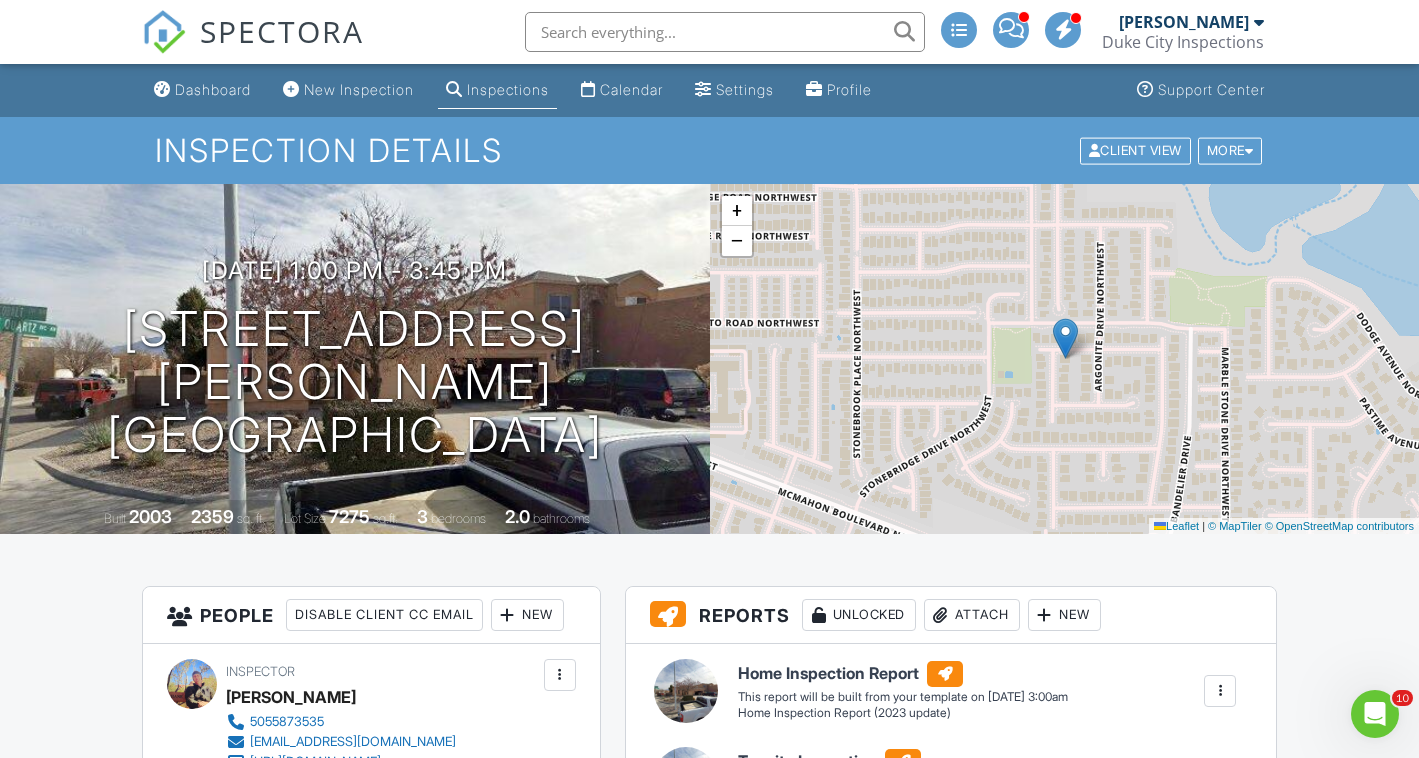scroll, scrollTop: 0, scrollLeft: 0, axis: both 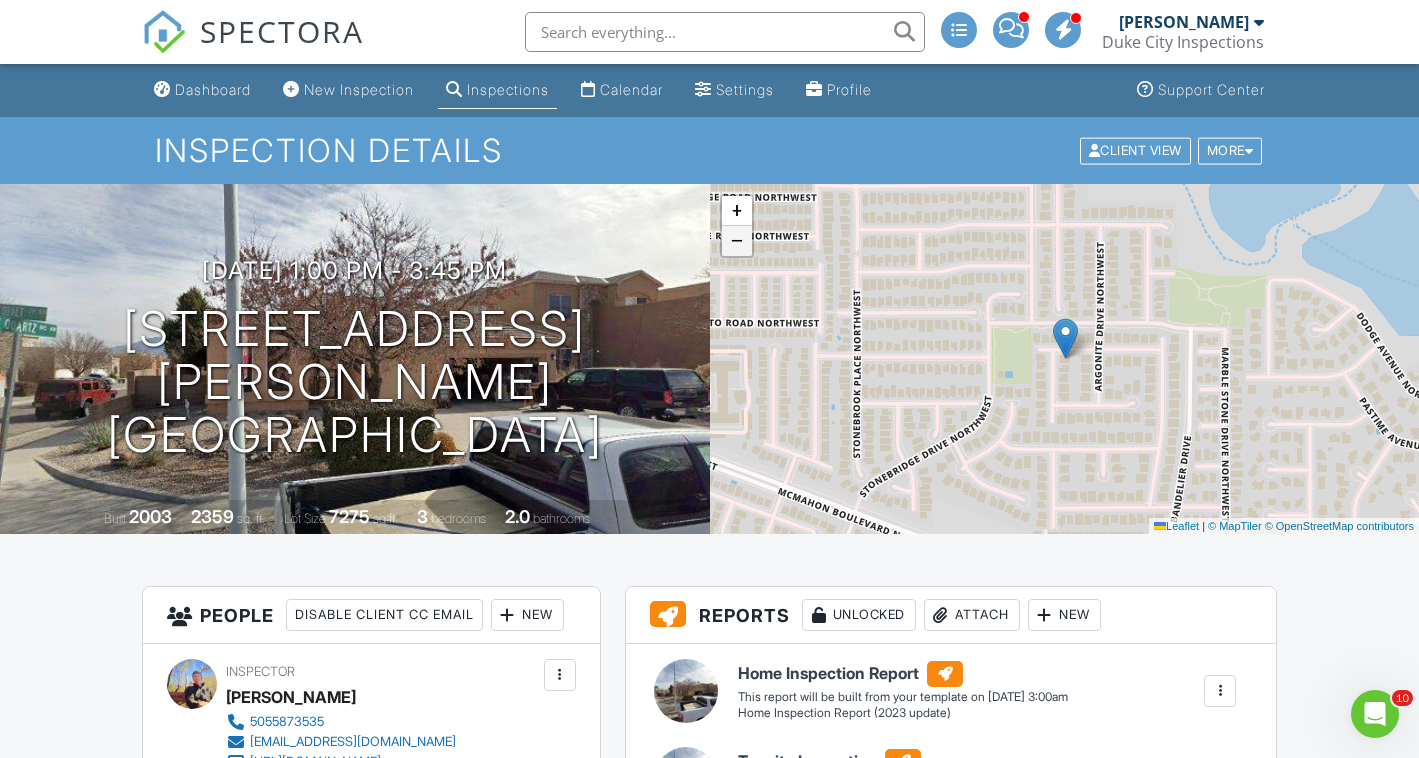 click on "−" at bounding box center (737, 241) 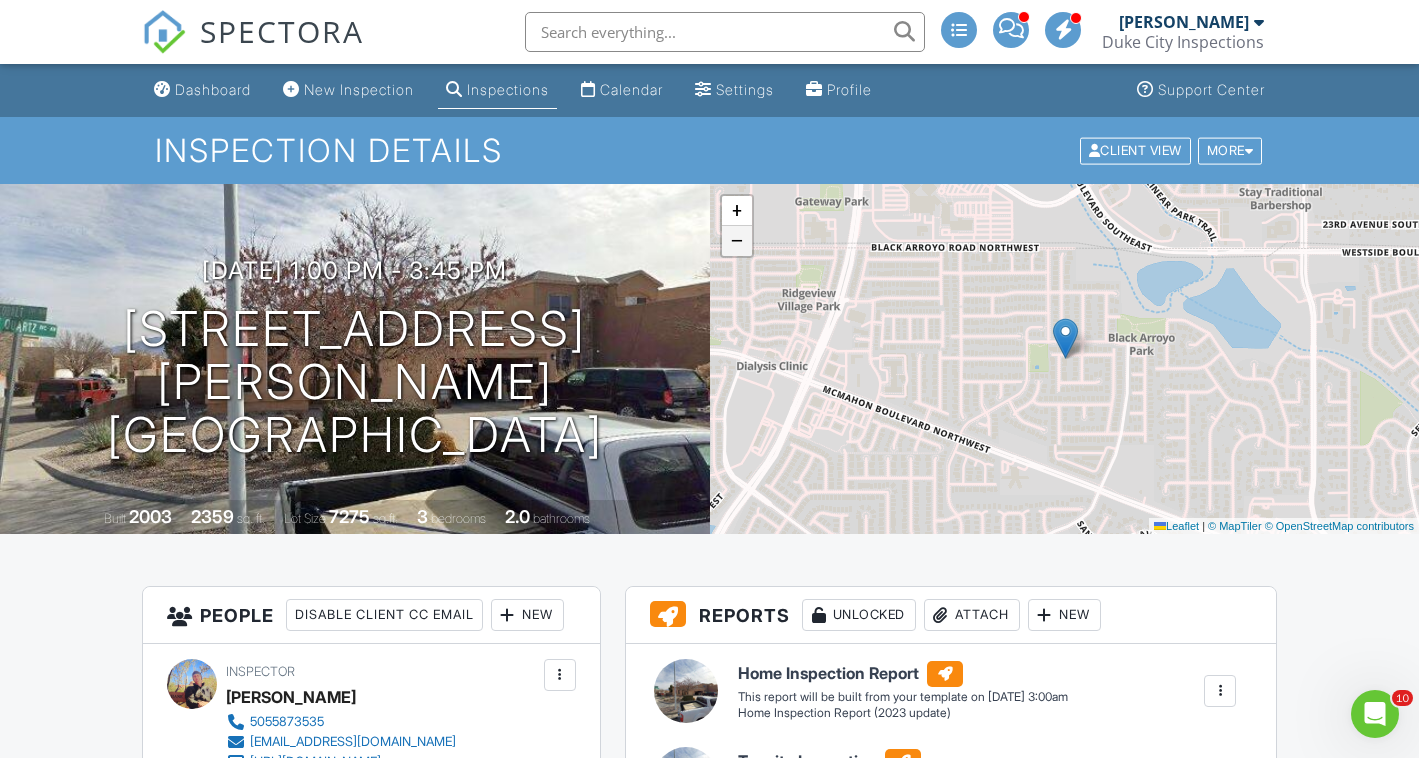 click on "−" at bounding box center [737, 241] 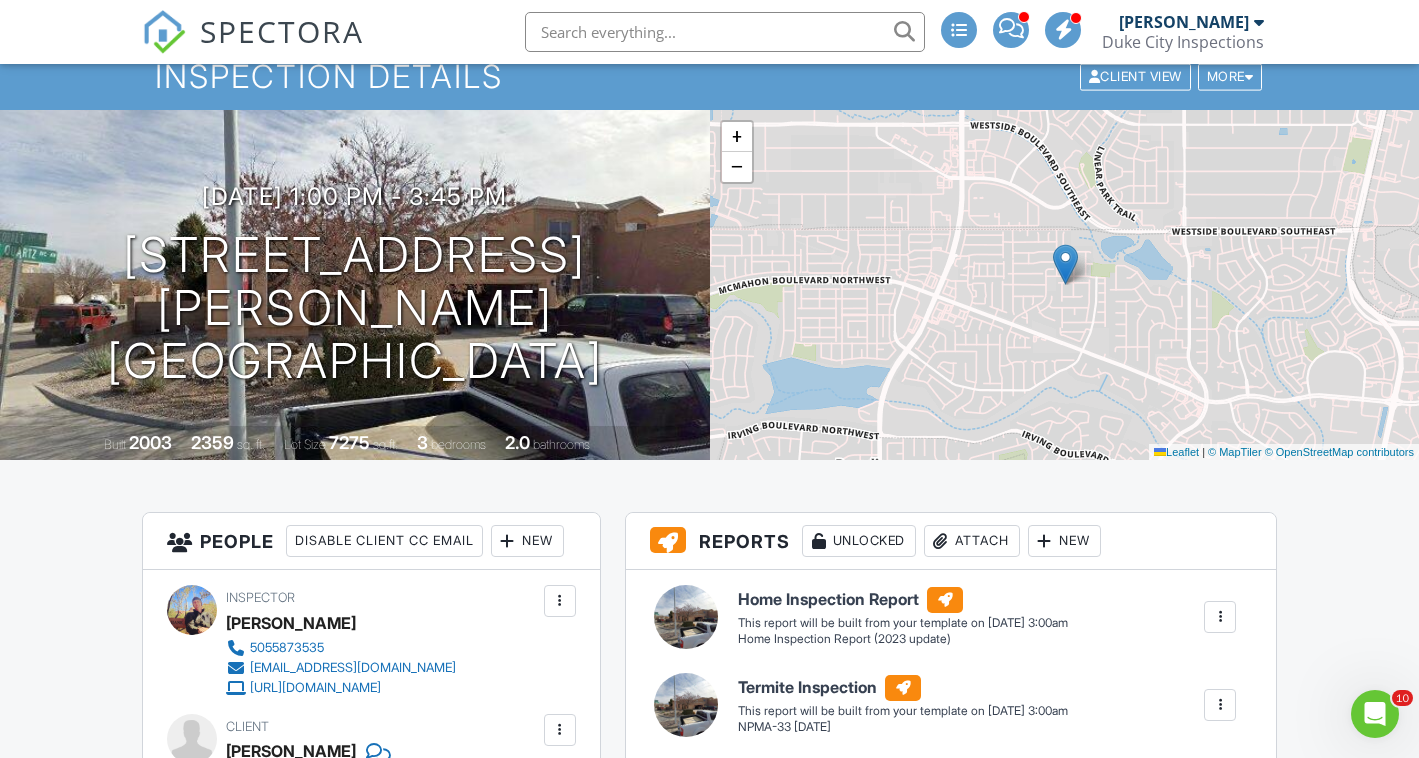 scroll, scrollTop: 67, scrollLeft: 0, axis: vertical 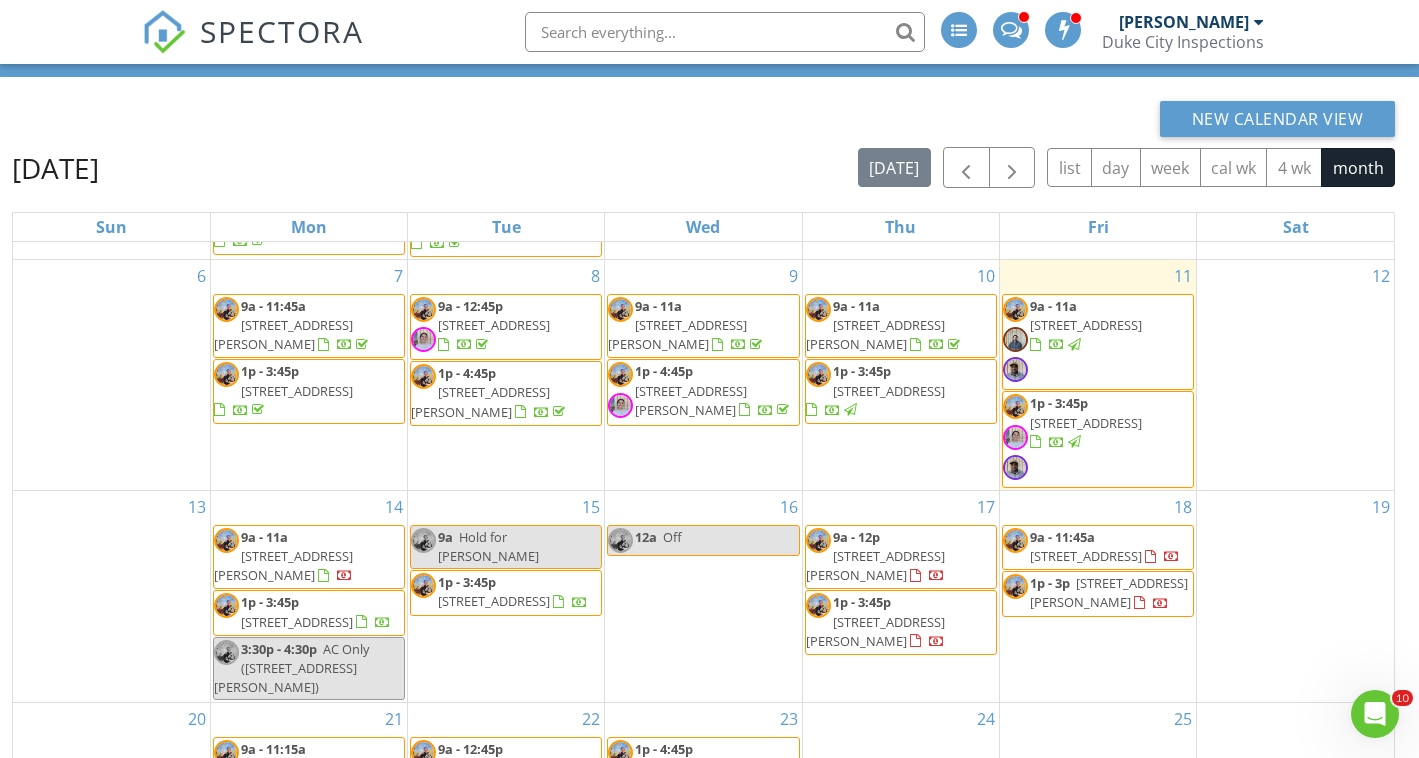 click on "[STREET_ADDRESS][PERSON_NAME]" at bounding box center [1109, 592] 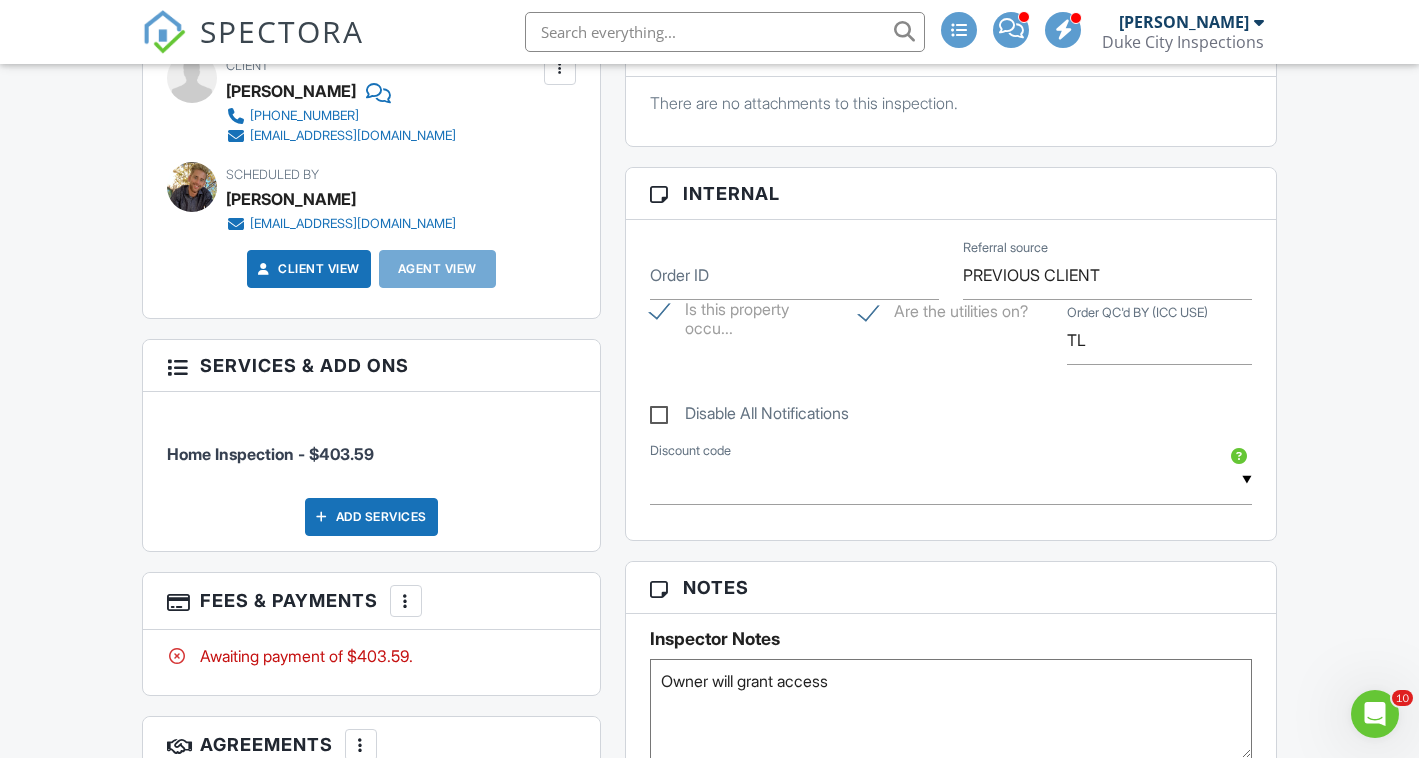 scroll, scrollTop: 838, scrollLeft: 0, axis: vertical 